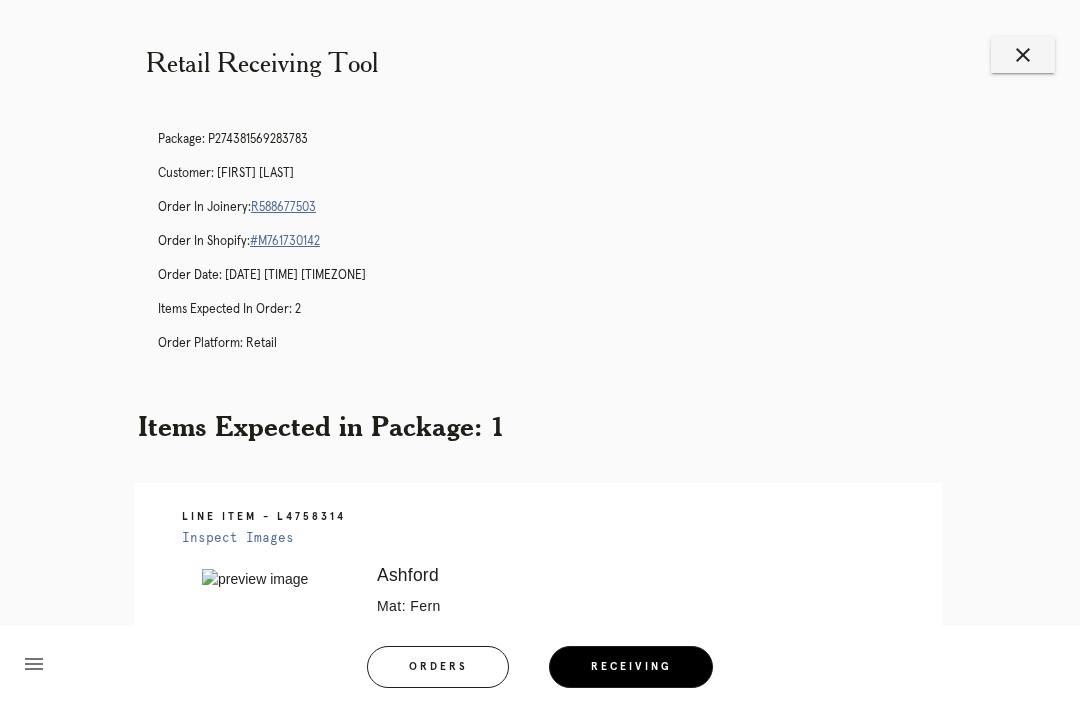 scroll, scrollTop: 0, scrollLeft: 0, axis: both 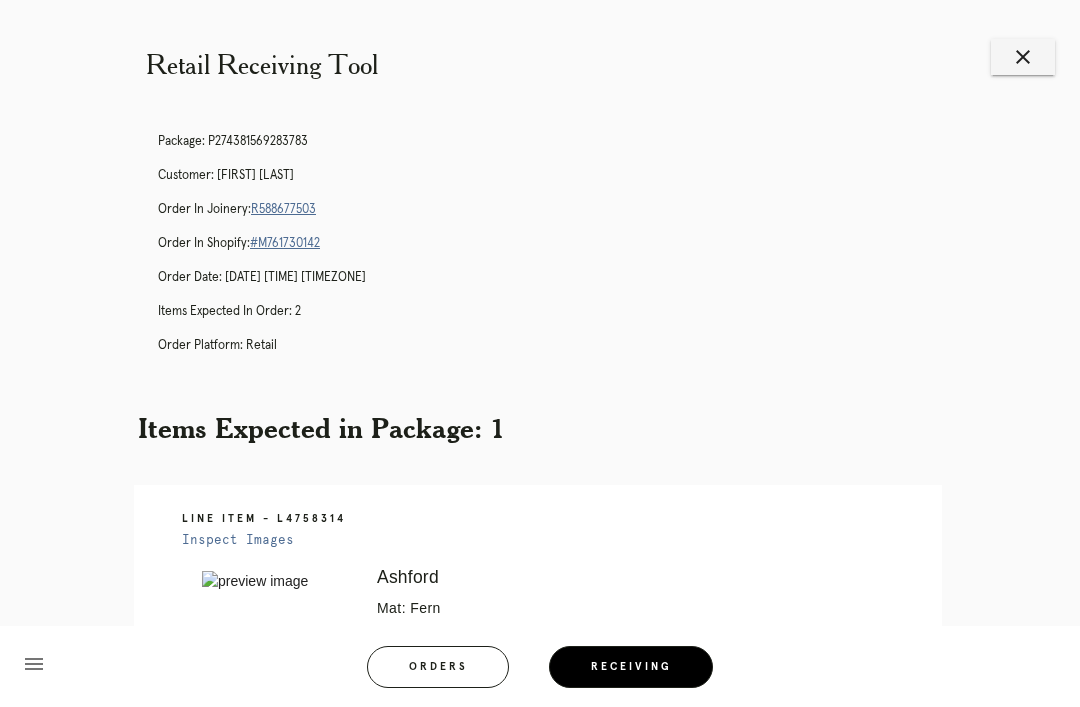click on "Package: P274381569283783   Customer: Jessica Ebert
Order in Joinery:
R588677503
Order in Shopify:
#M761730142
Order Date:
07/11/2025 10:52 AM EDT
Items Expected in Order: 2   Order Platform: retail" at bounding box center [560, 252] 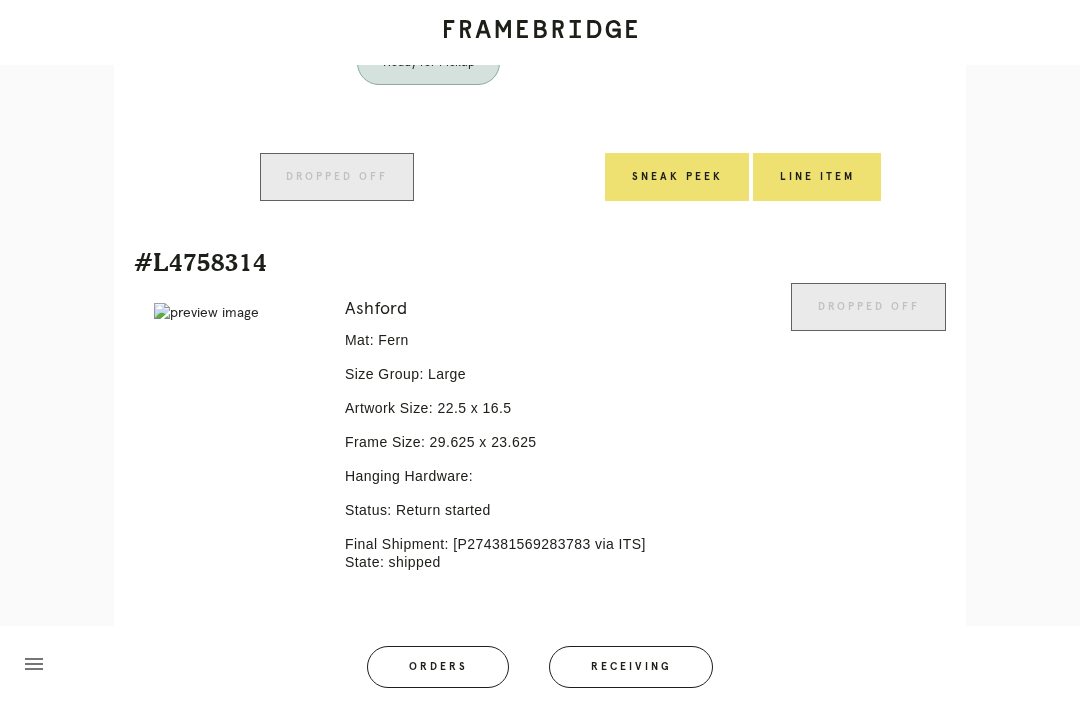 scroll, scrollTop: 938, scrollLeft: 0, axis: vertical 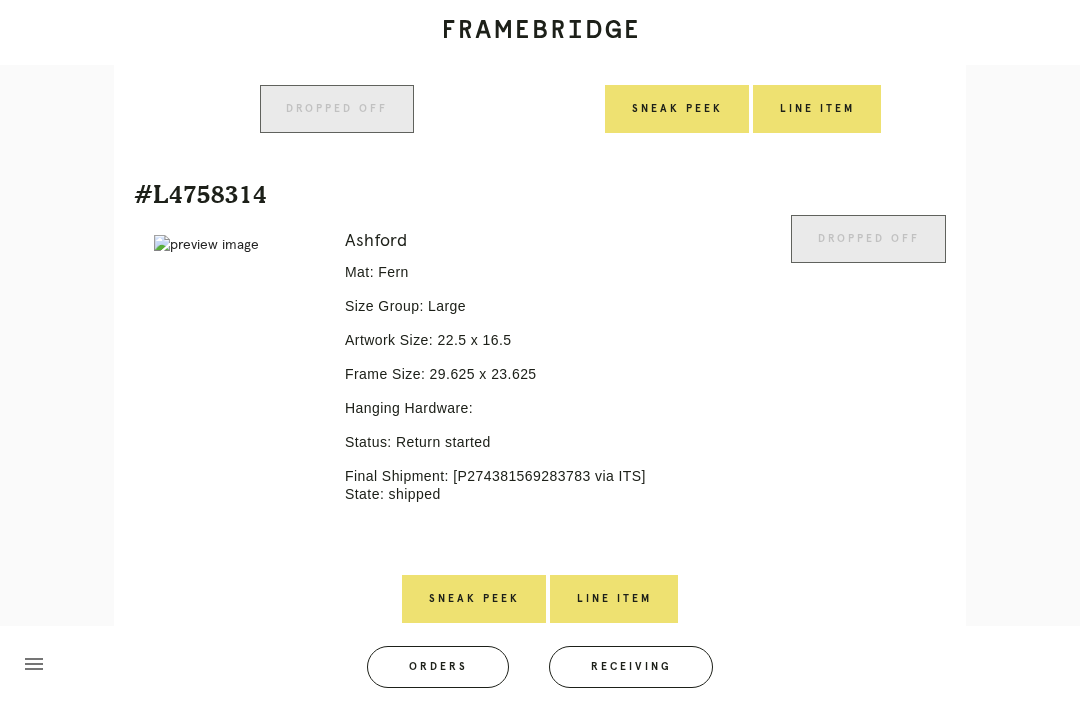 click on "Line Item" at bounding box center (614, 599) 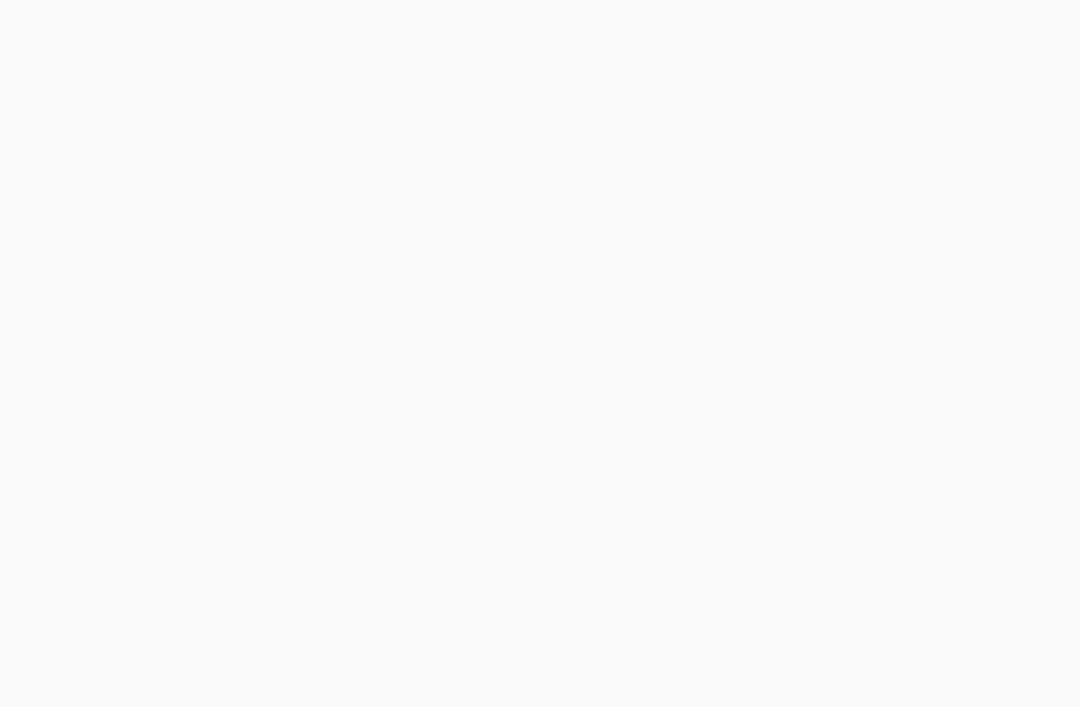 scroll, scrollTop: 0, scrollLeft: 0, axis: both 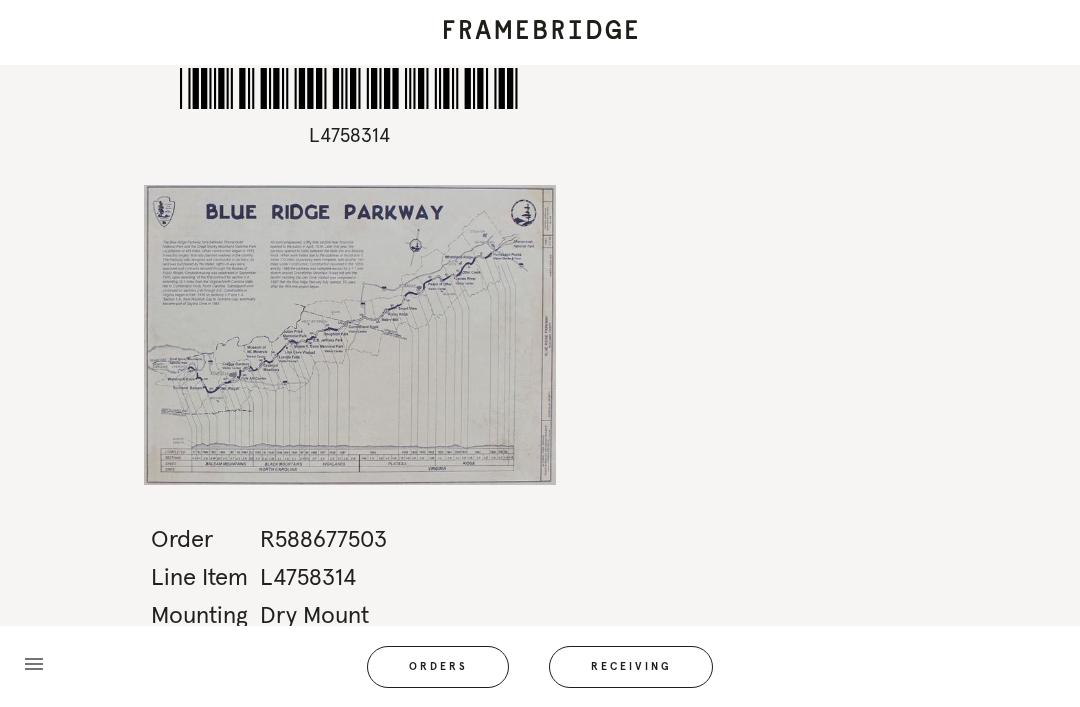 click on "Orders" at bounding box center (438, 667) 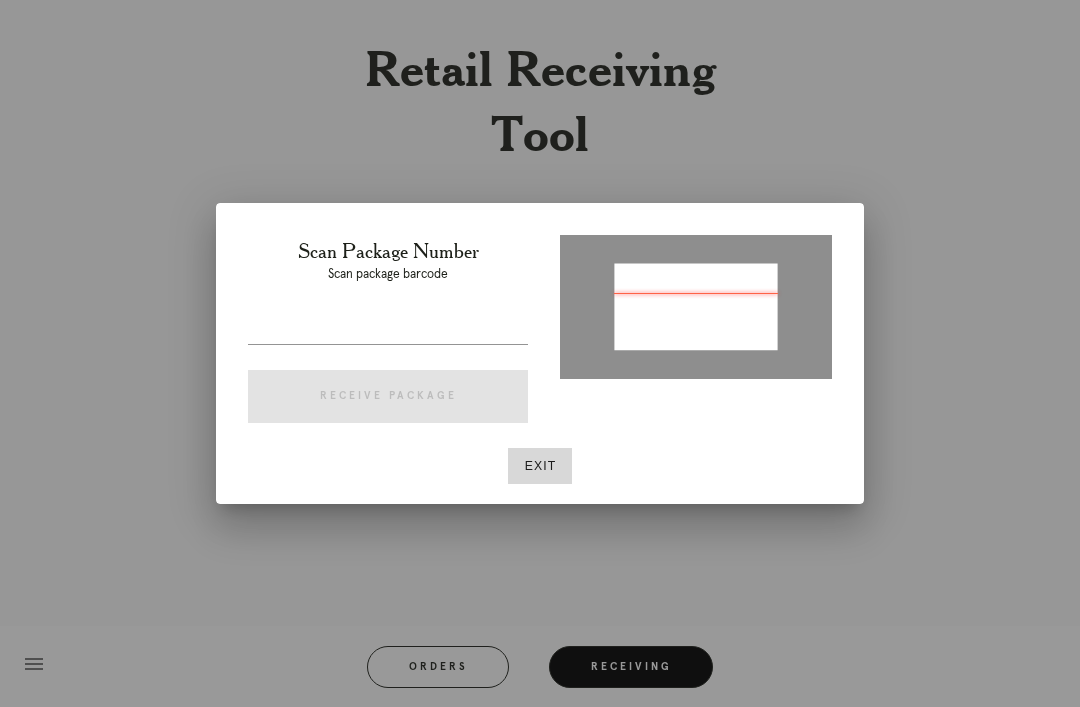 type on "P310113884314800" 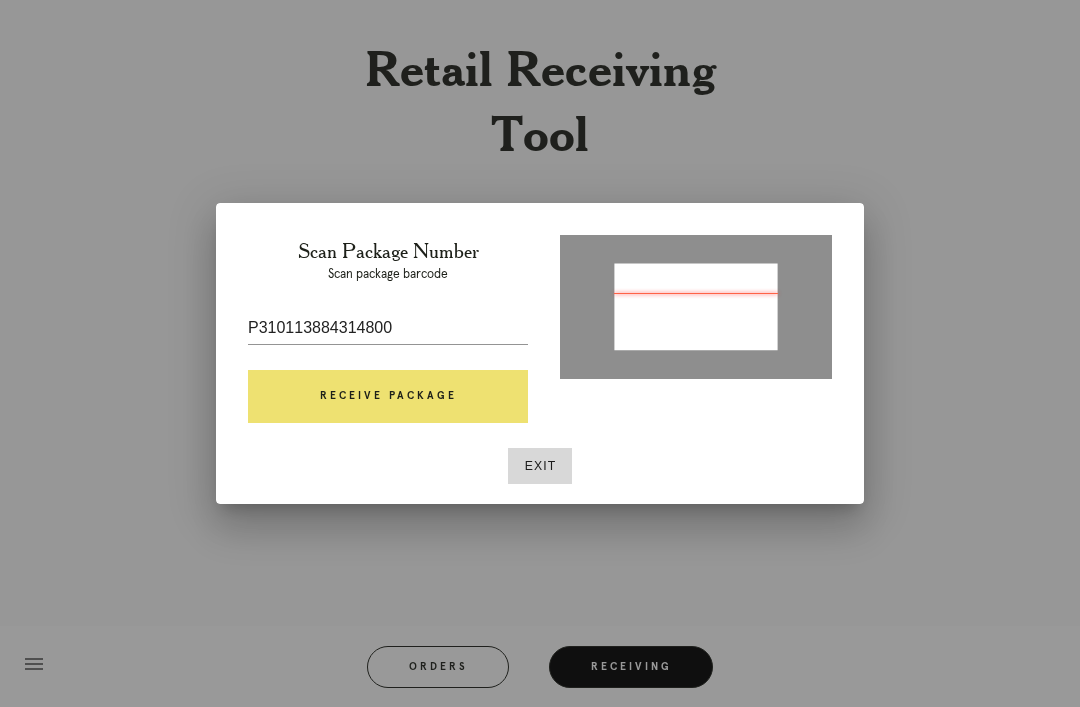 click on "Receive Package" at bounding box center (388, 397) 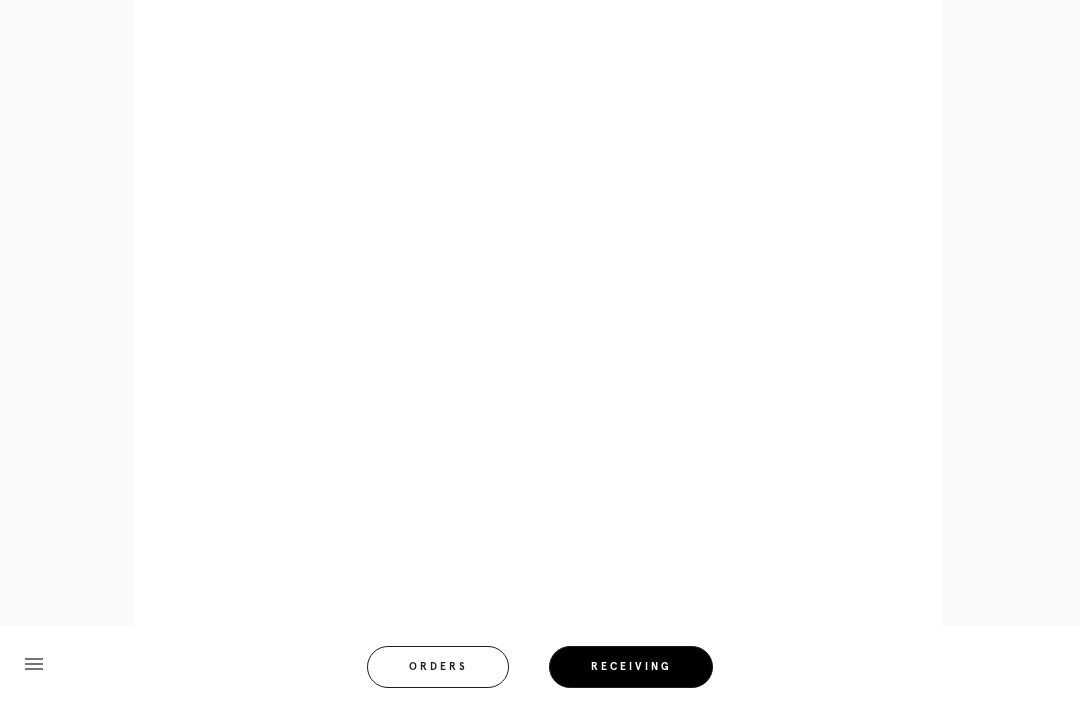 scroll, scrollTop: 1012, scrollLeft: 0, axis: vertical 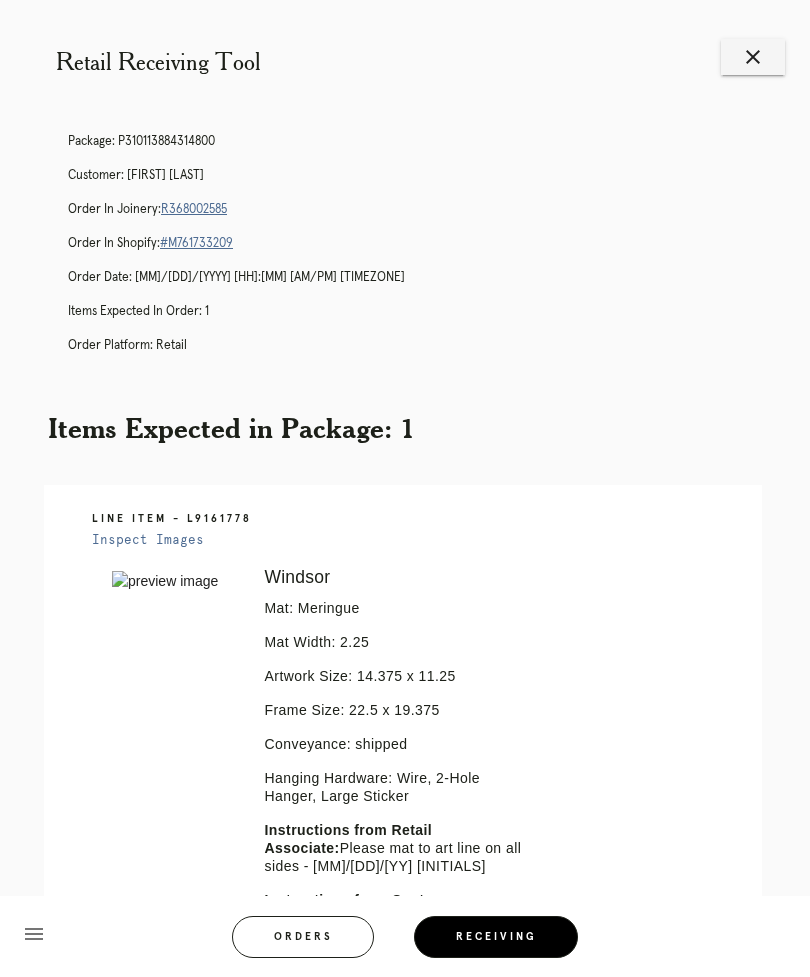click on "menu
Orders
Receiving
Logged in as:   [EMAIL]   [STATE]
Logout" at bounding box center (405, 943) 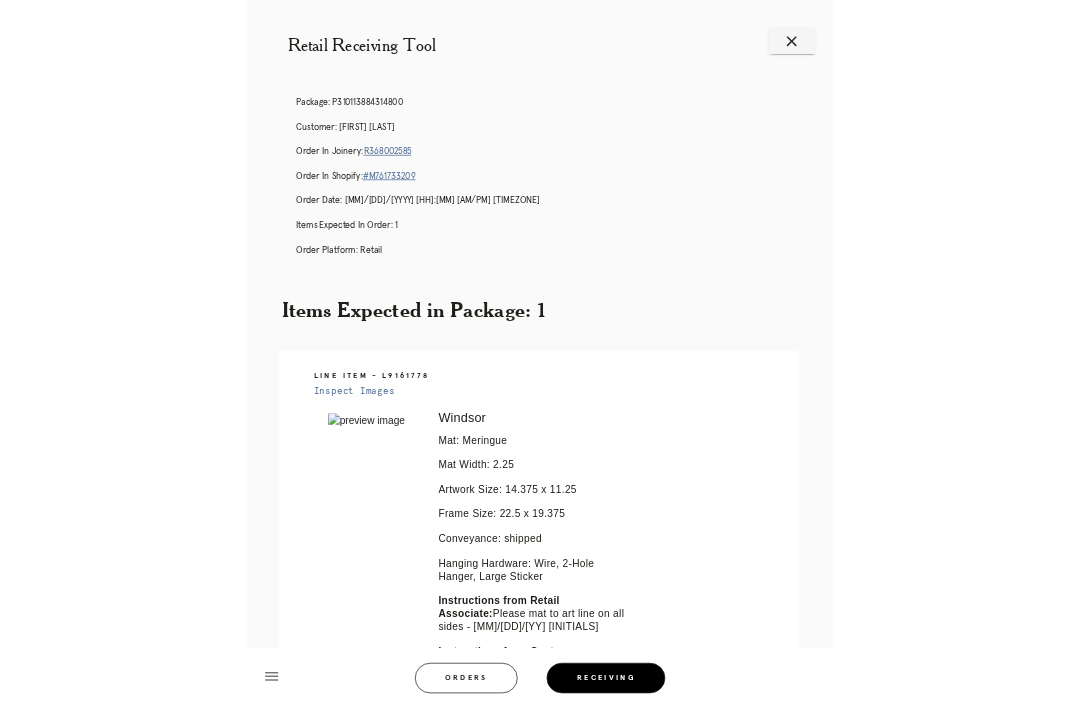 scroll, scrollTop: 104, scrollLeft: 0, axis: vertical 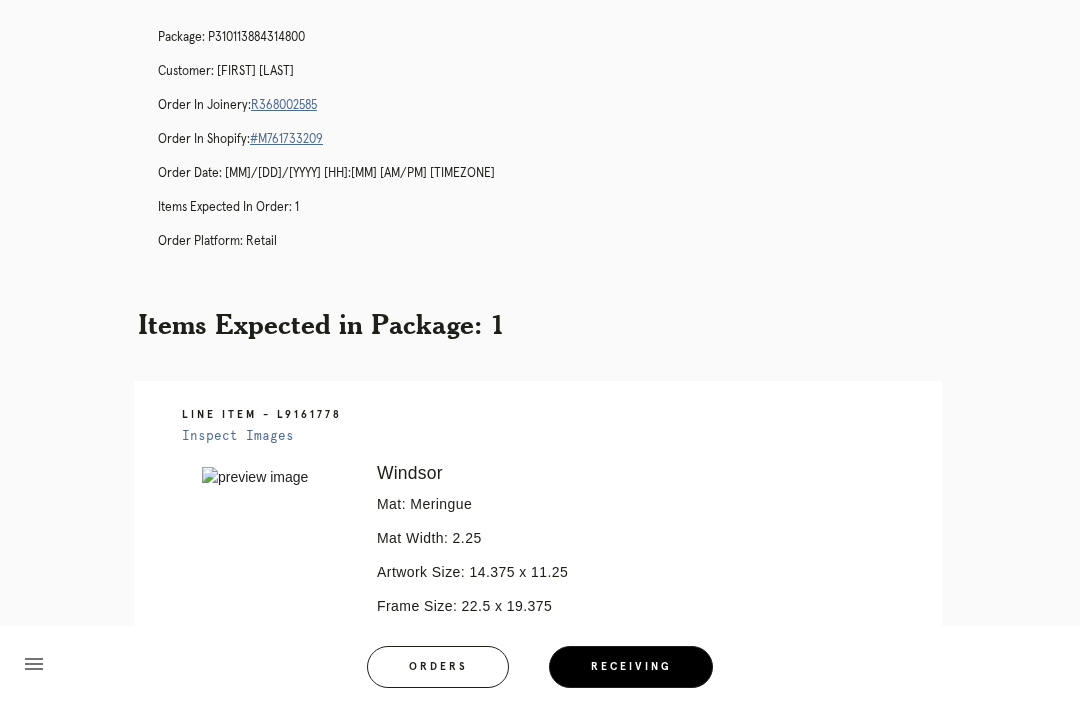 click on "Orders" at bounding box center [438, 667] 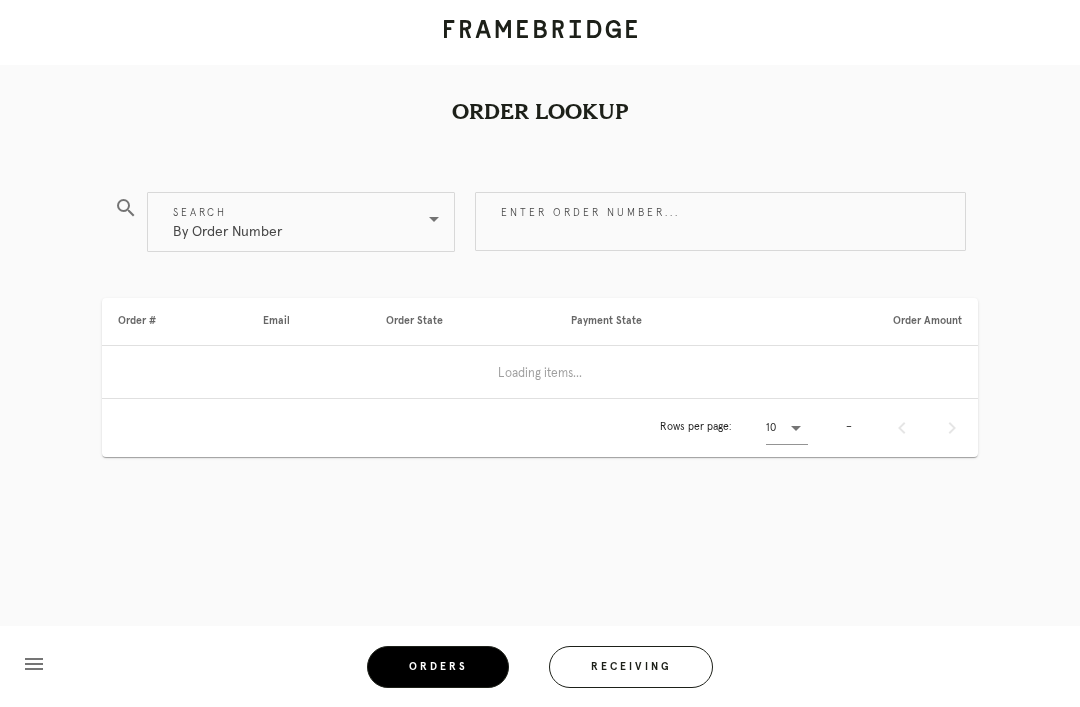 scroll, scrollTop: 0, scrollLeft: 0, axis: both 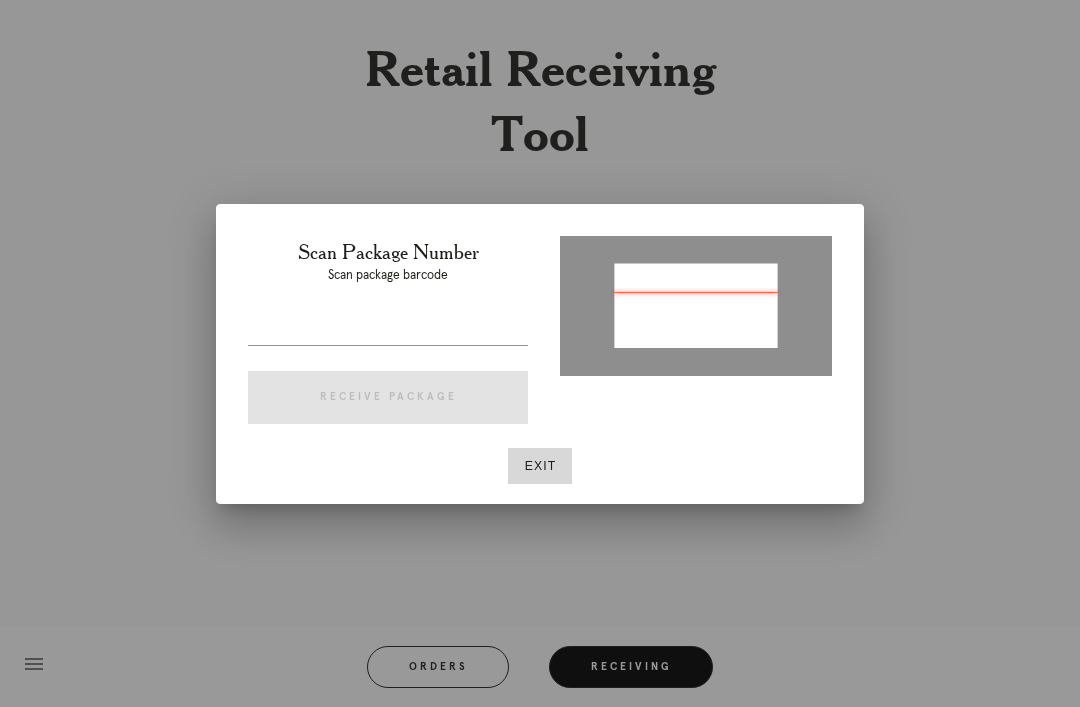 type on "P375556643970458" 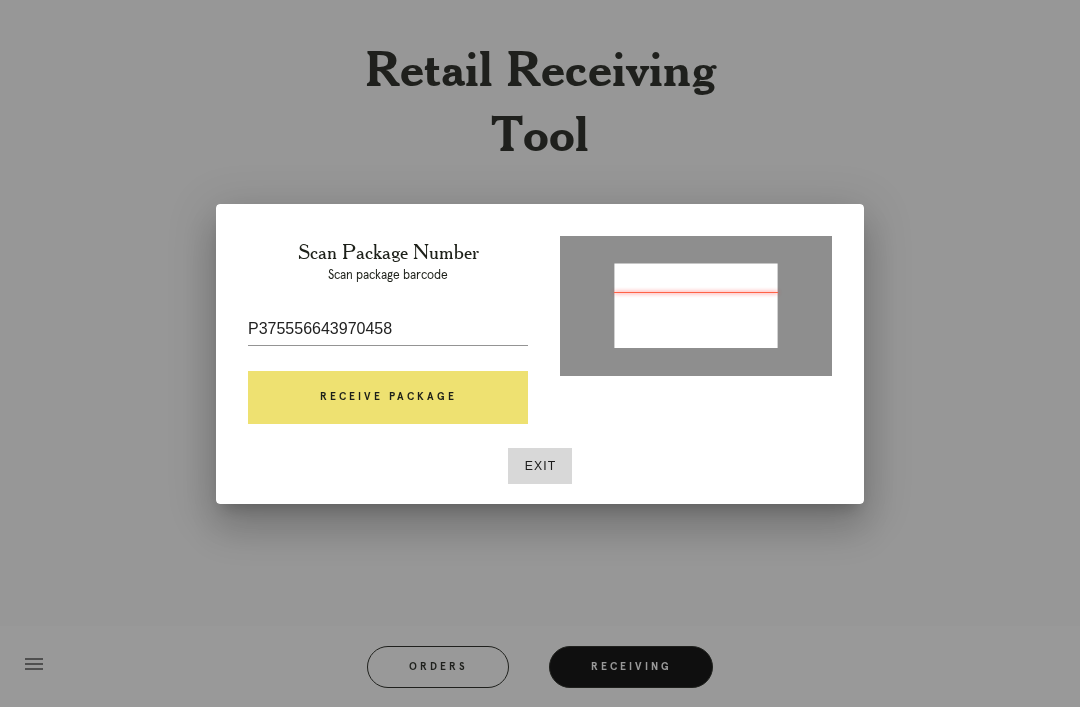 click on "Receive Package" at bounding box center (388, 398) 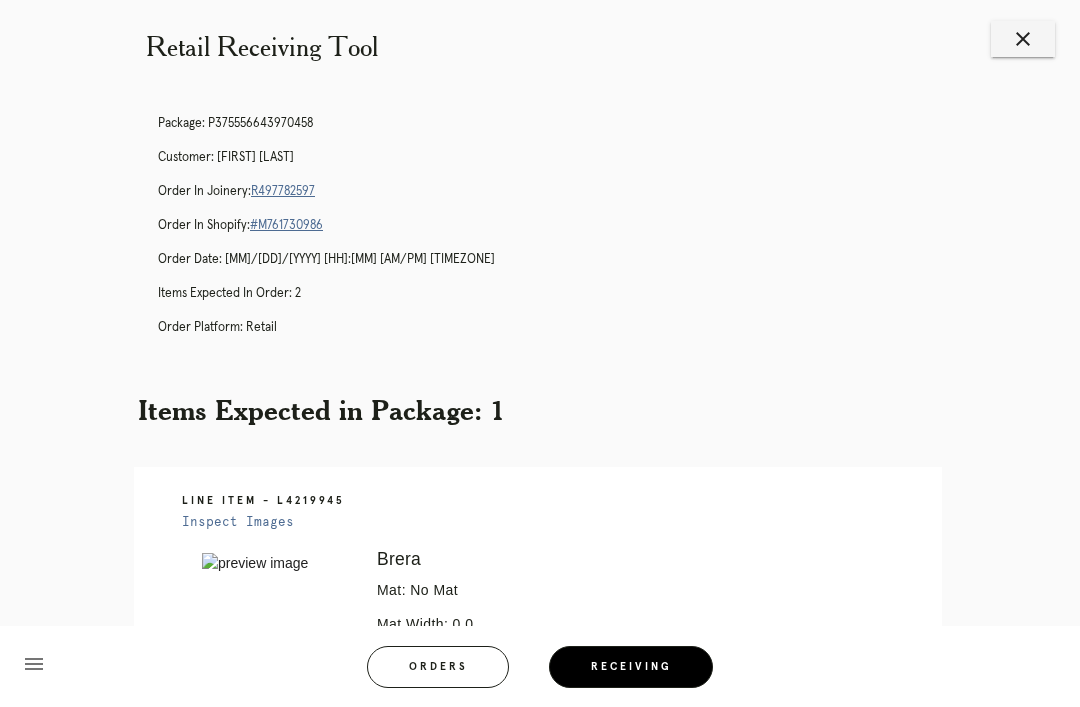scroll, scrollTop: 0, scrollLeft: 0, axis: both 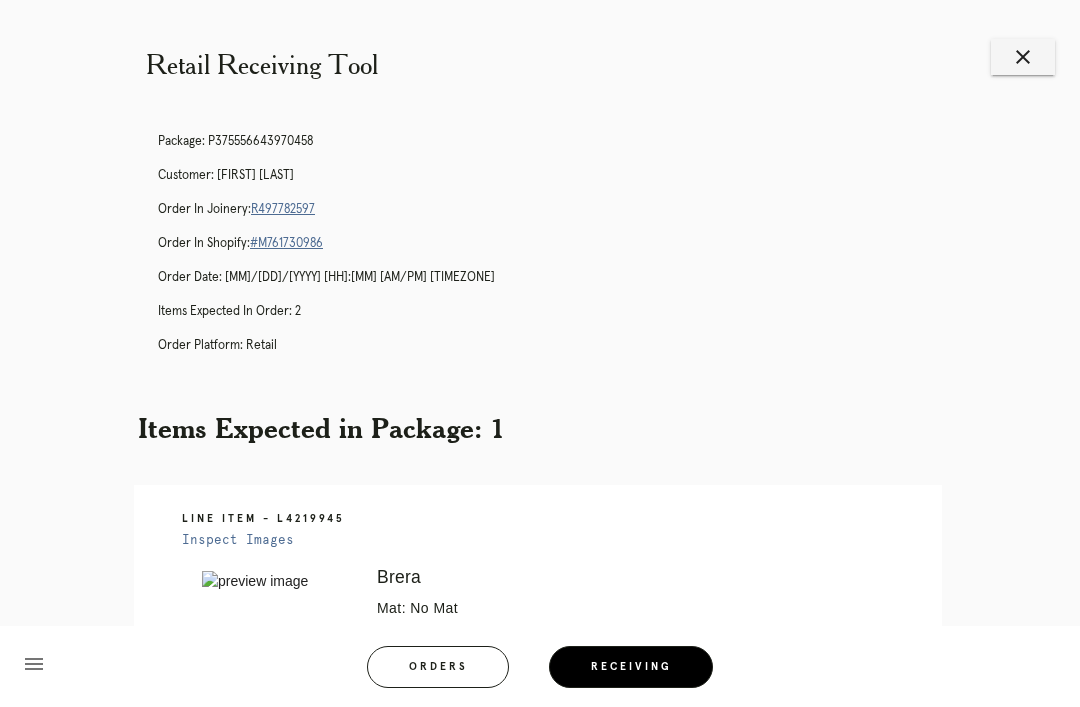 click on "R497782597" at bounding box center [283, 209] 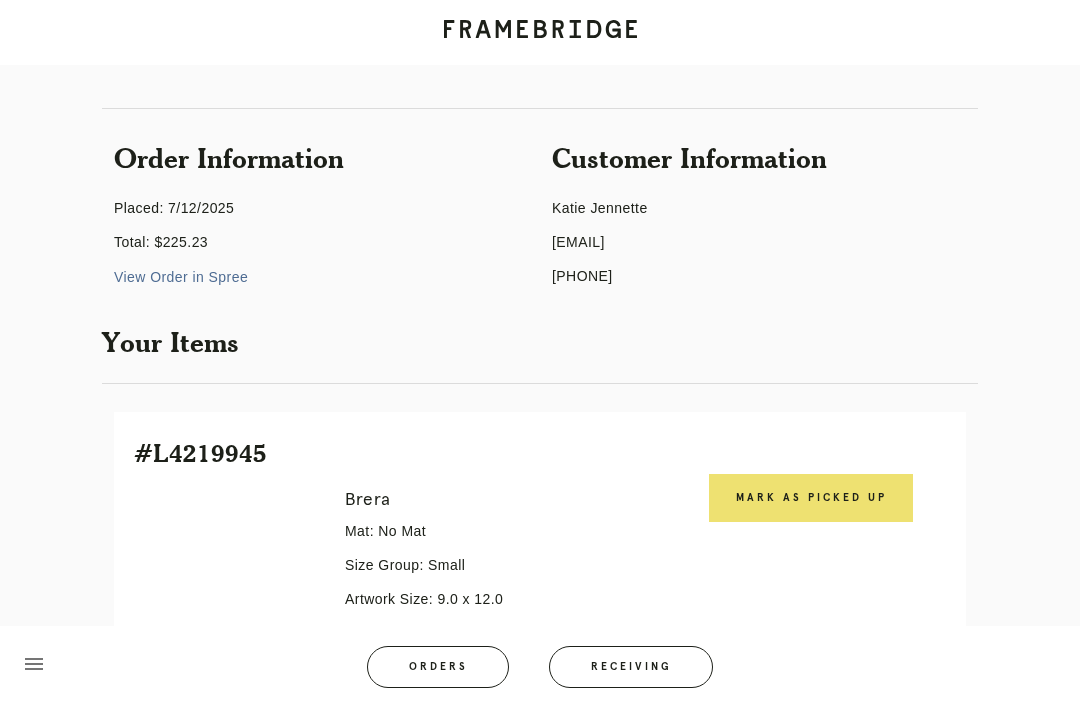 scroll, scrollTop: 123, scrollLeft: 0, axis: vertical 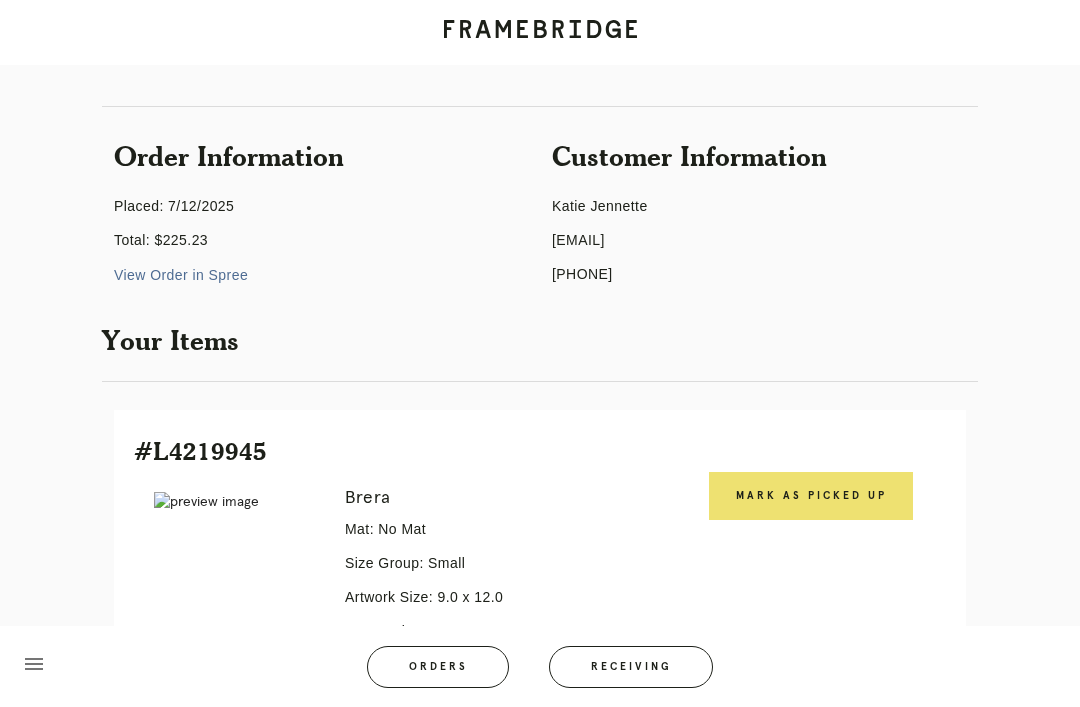 click on "Mark as Picked Up" at bounding box center (811, 496) 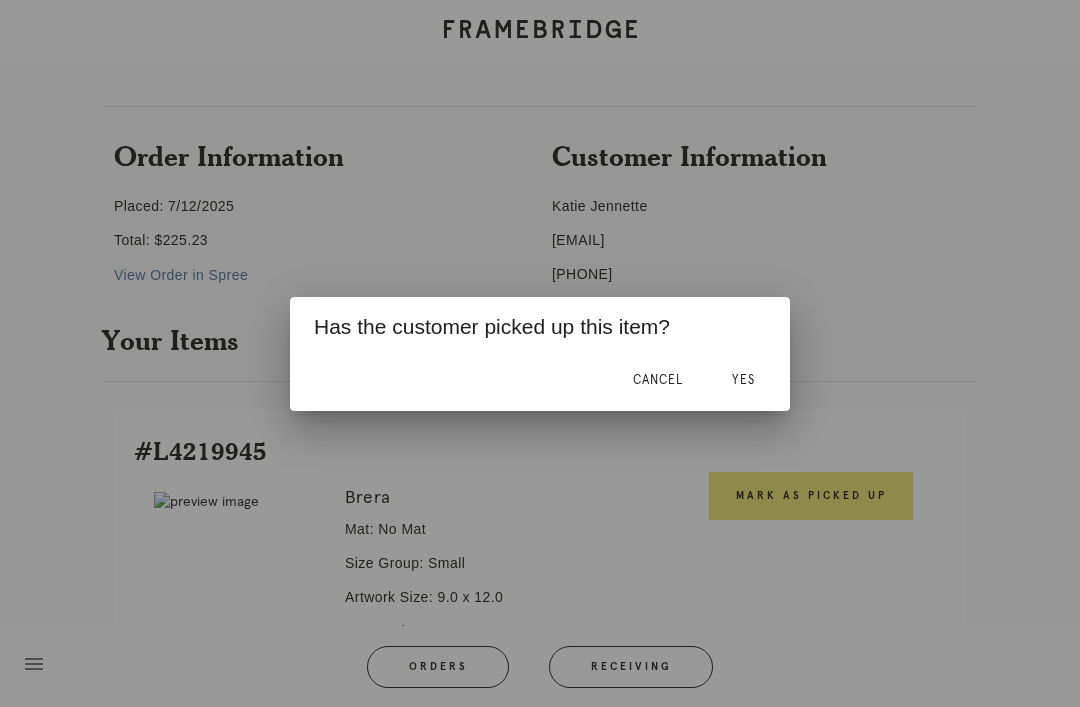 click on "Yes" at bounding box center (743, 380) 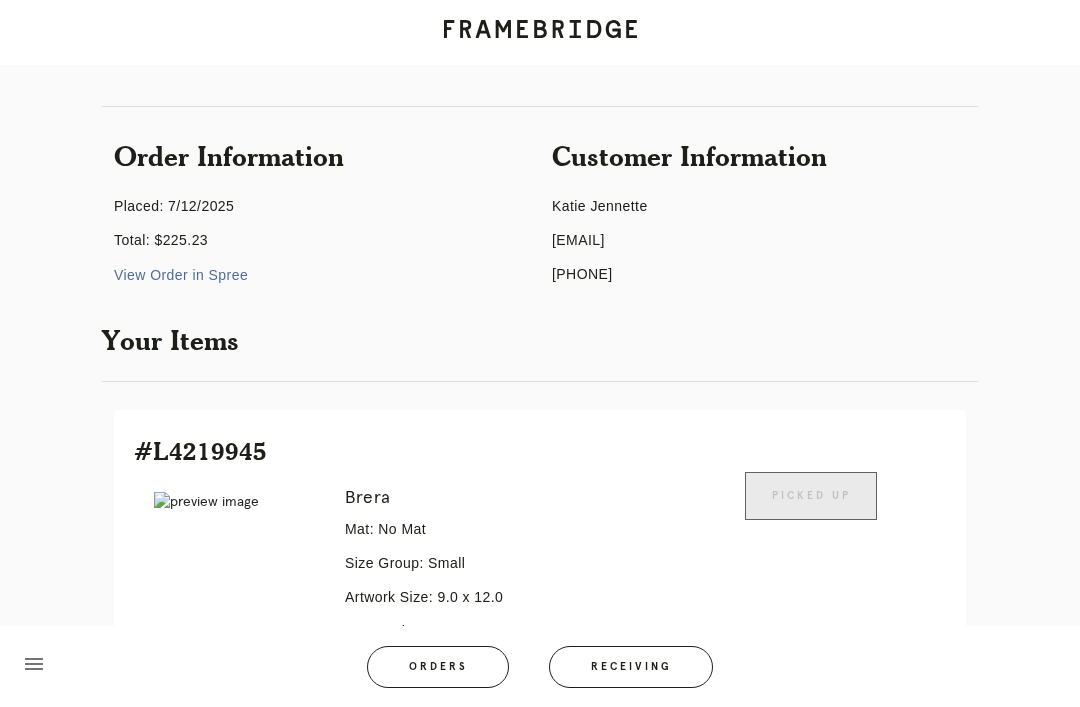 click on "Orders" at bounding box center [438, 667] 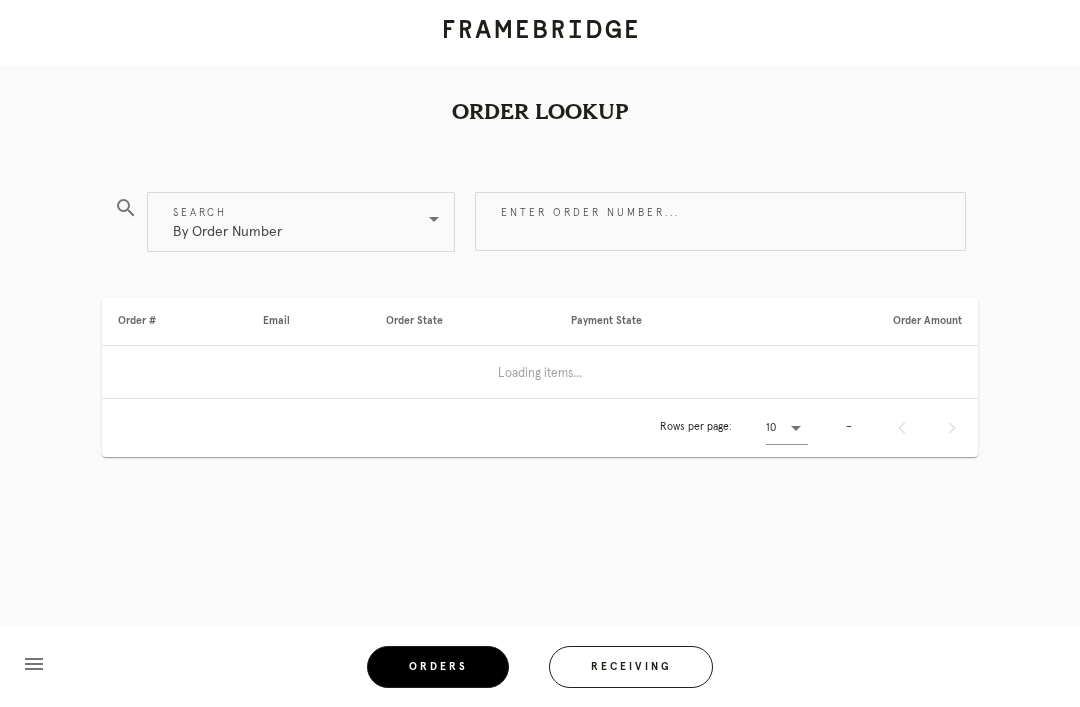 click on "Receiving" at bounding box center [631, 667] 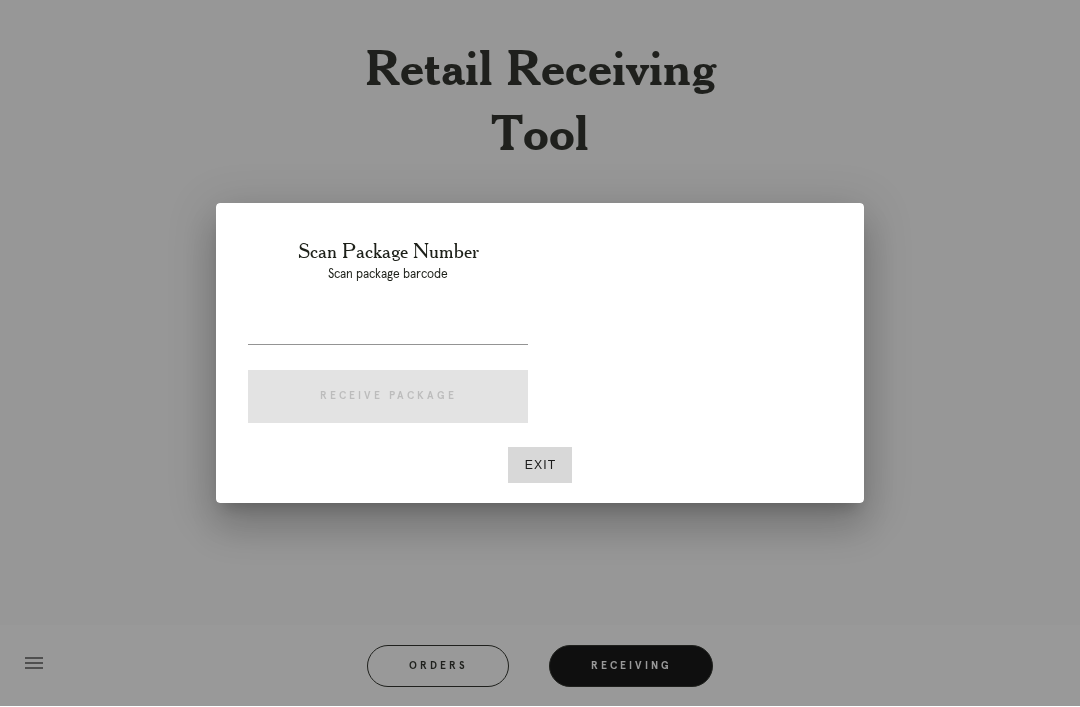 scroll, scrollTop: 64, scrollLeft: 0, axis: vertical 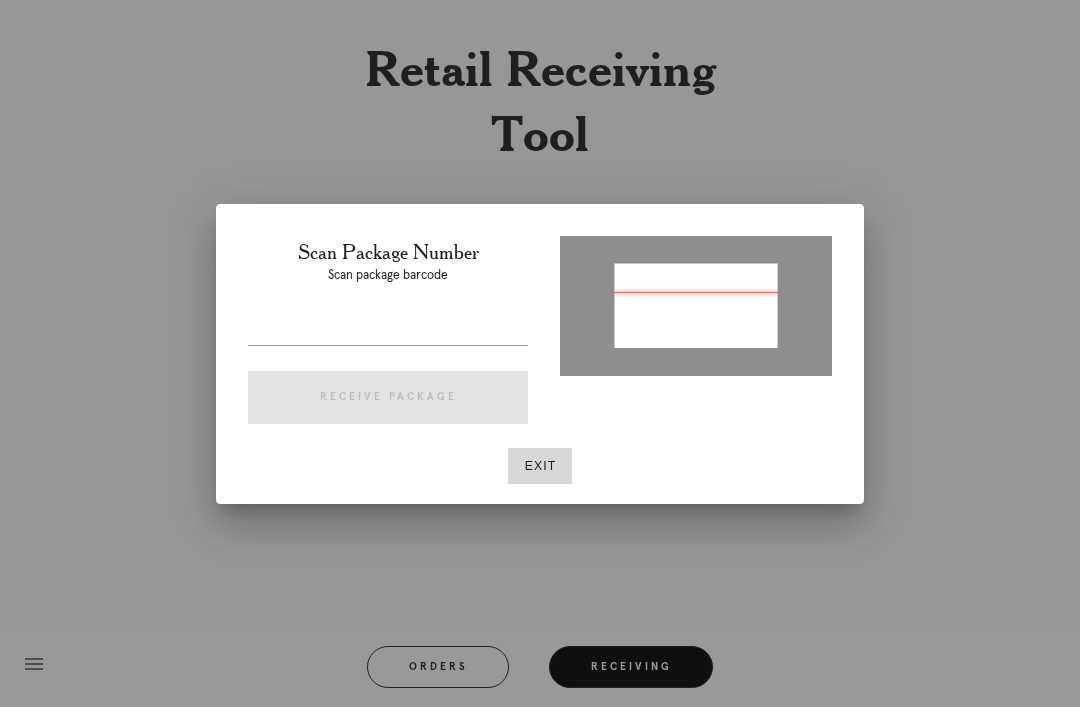 type on "P691879382873211" 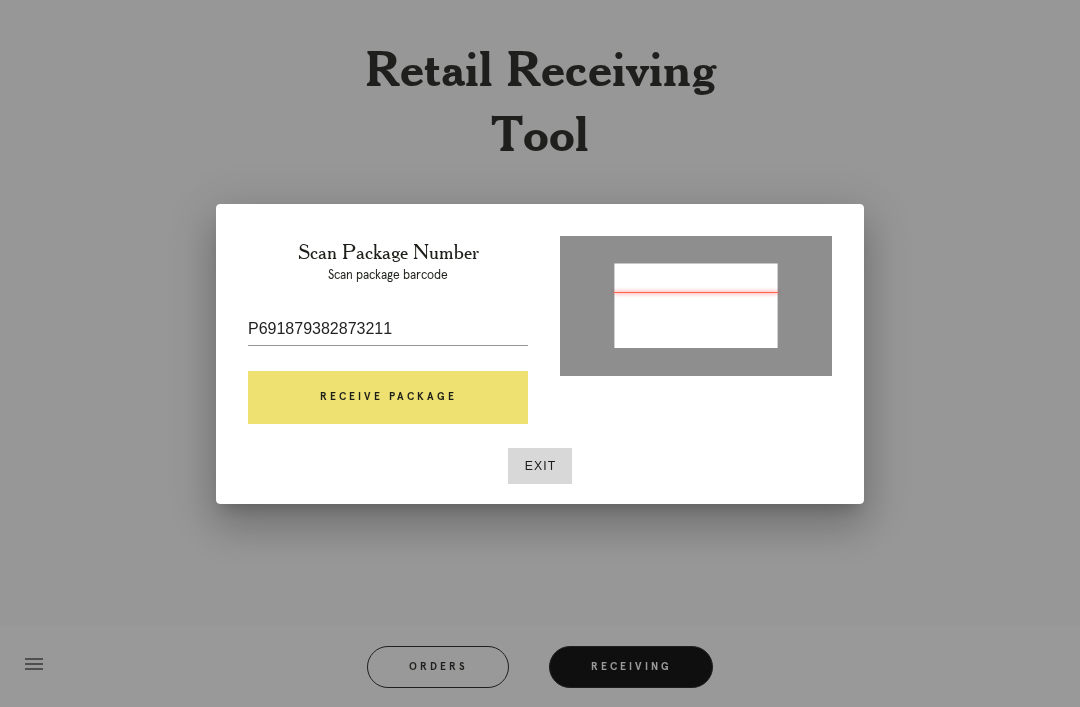 click on "Receive Package" at bounding box center [388, 398] 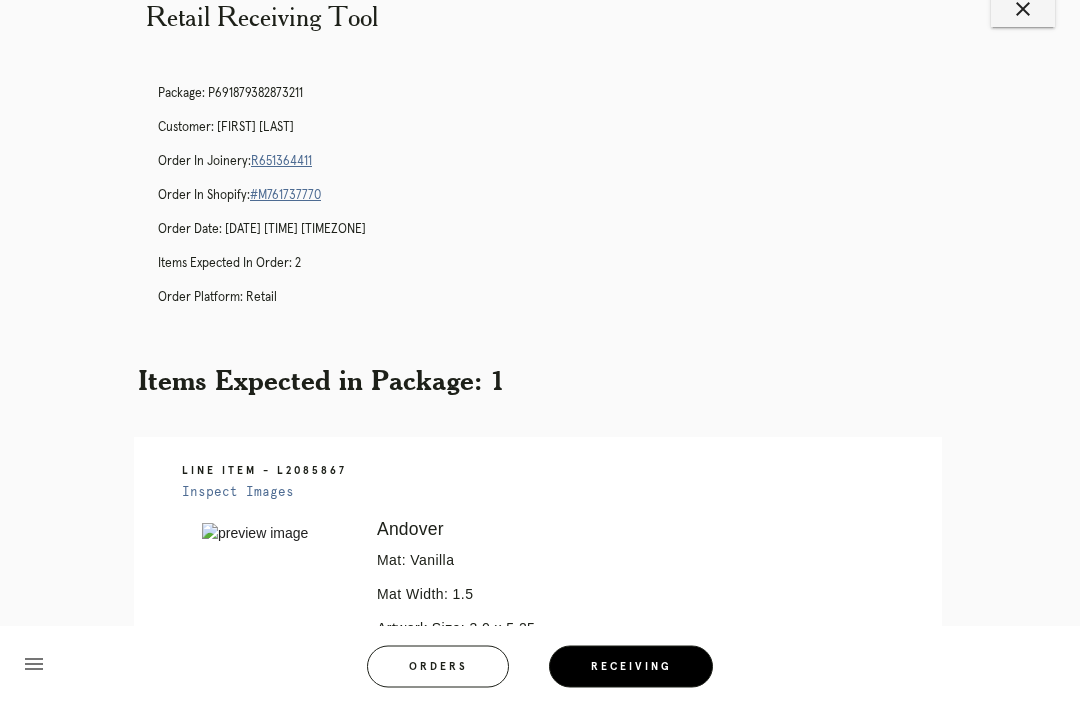 scroll, scrollTop: 0, scrollLeft: 0, axis: both 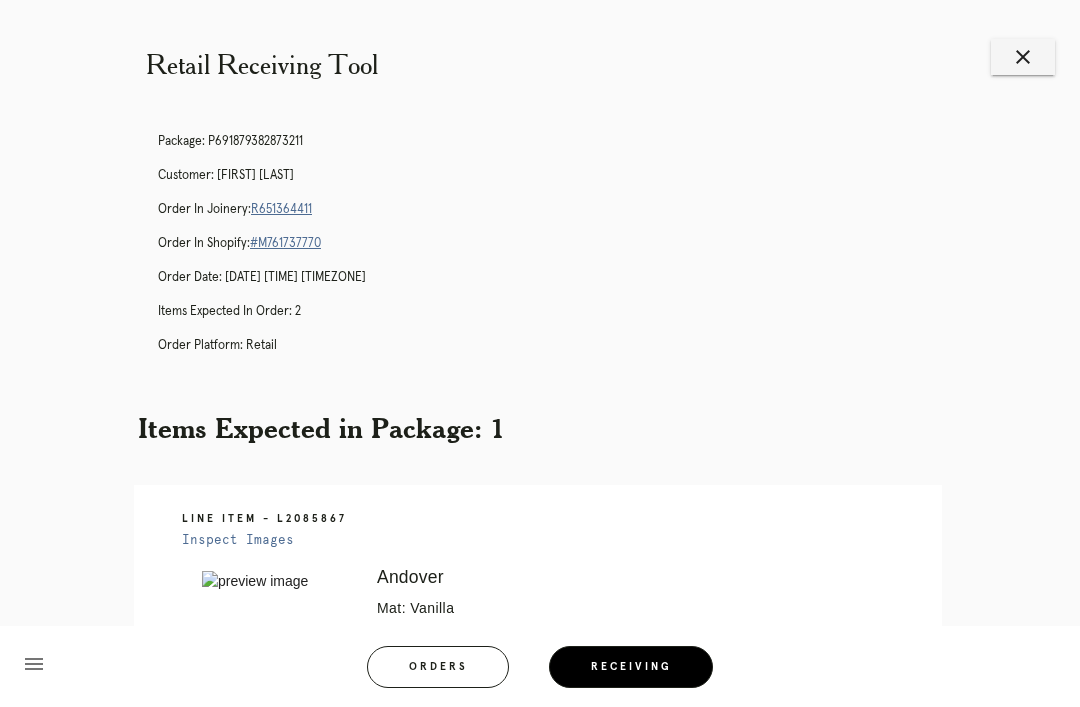 click on "R651364411" at bounding box center (281, 209) 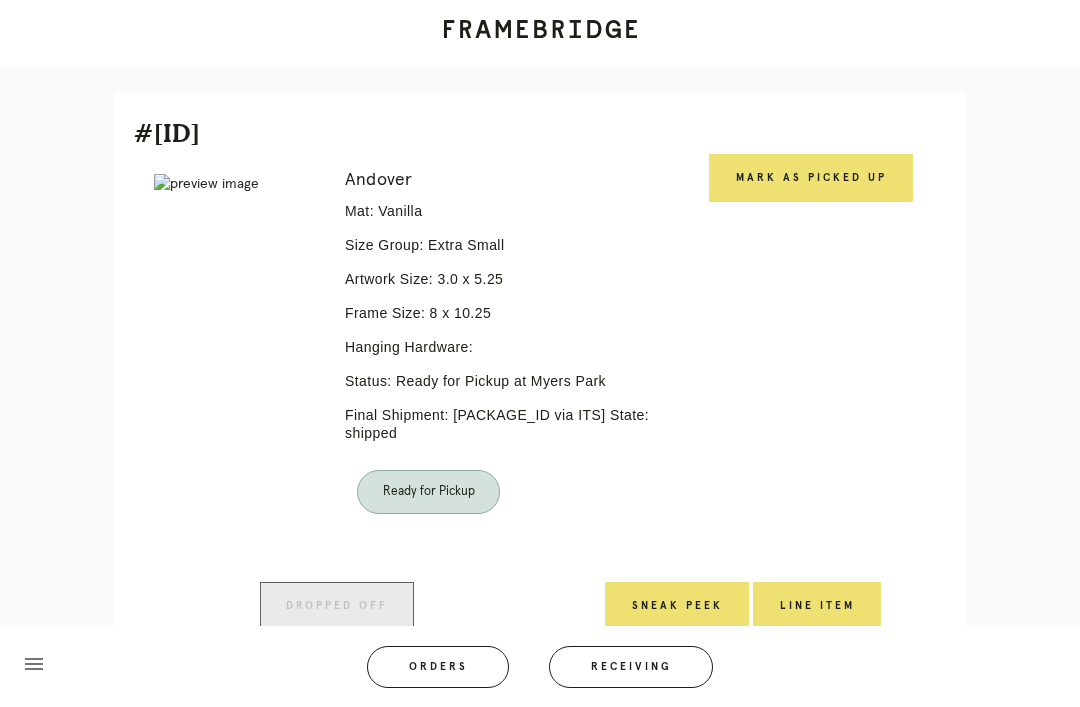 scroll, scrollTop: 442, scrollLeft: 0, axis: vertical 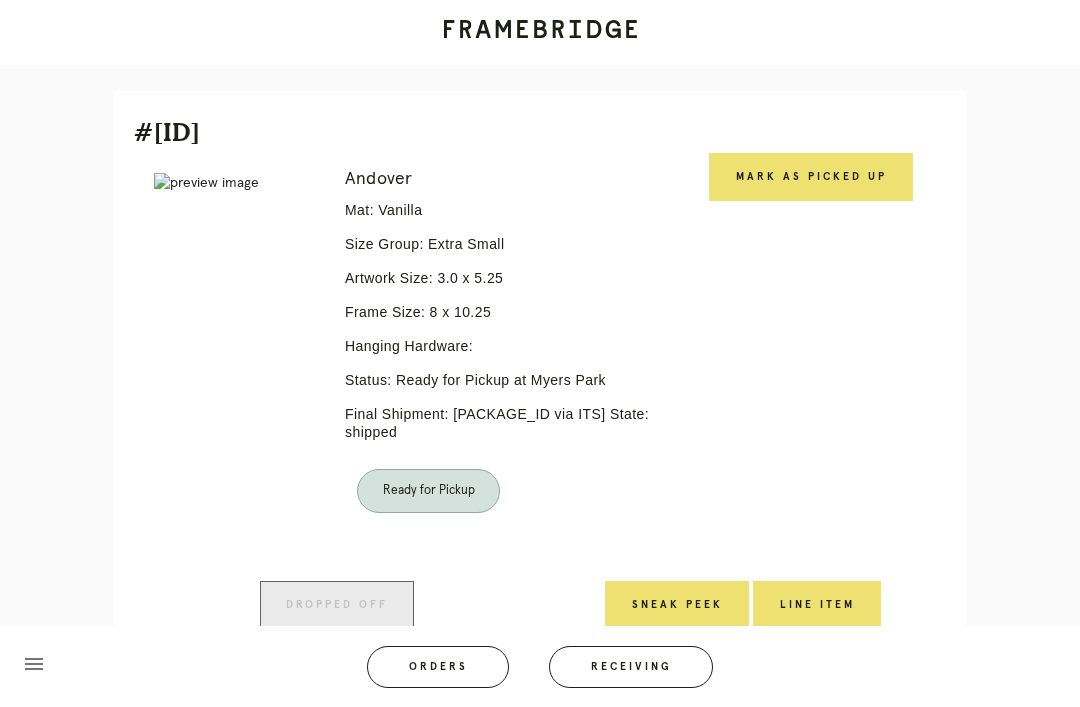 click on "Mark as Picked Up" at bounding box center (811, 177) 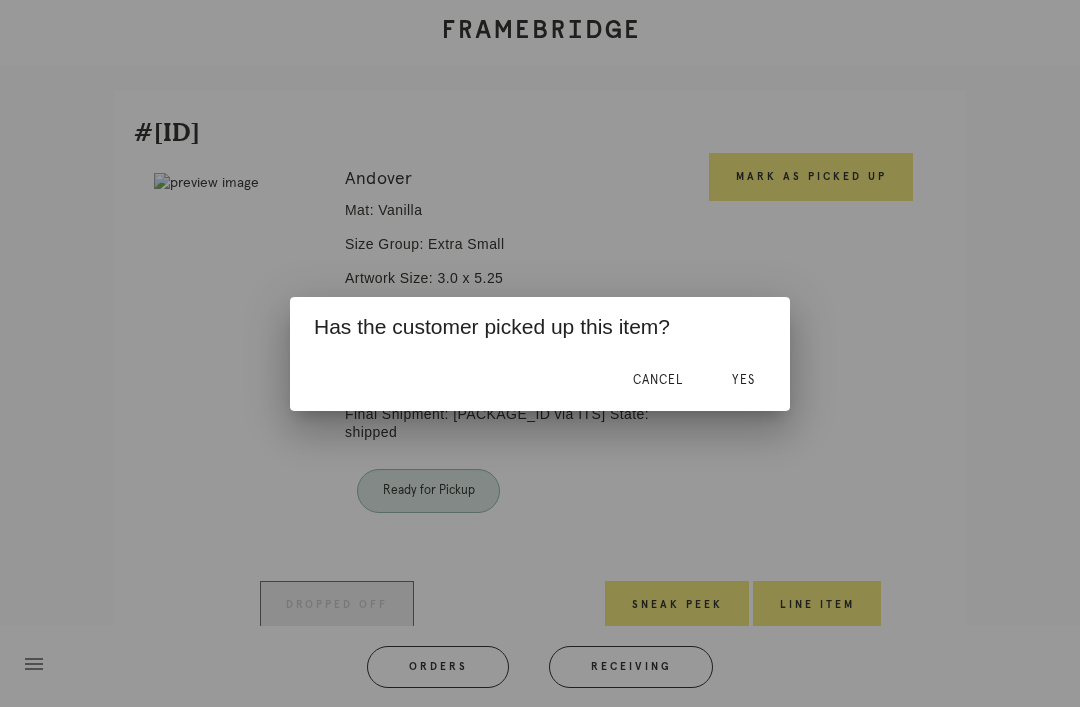click on "Yes" at bounding box center (743, 381) 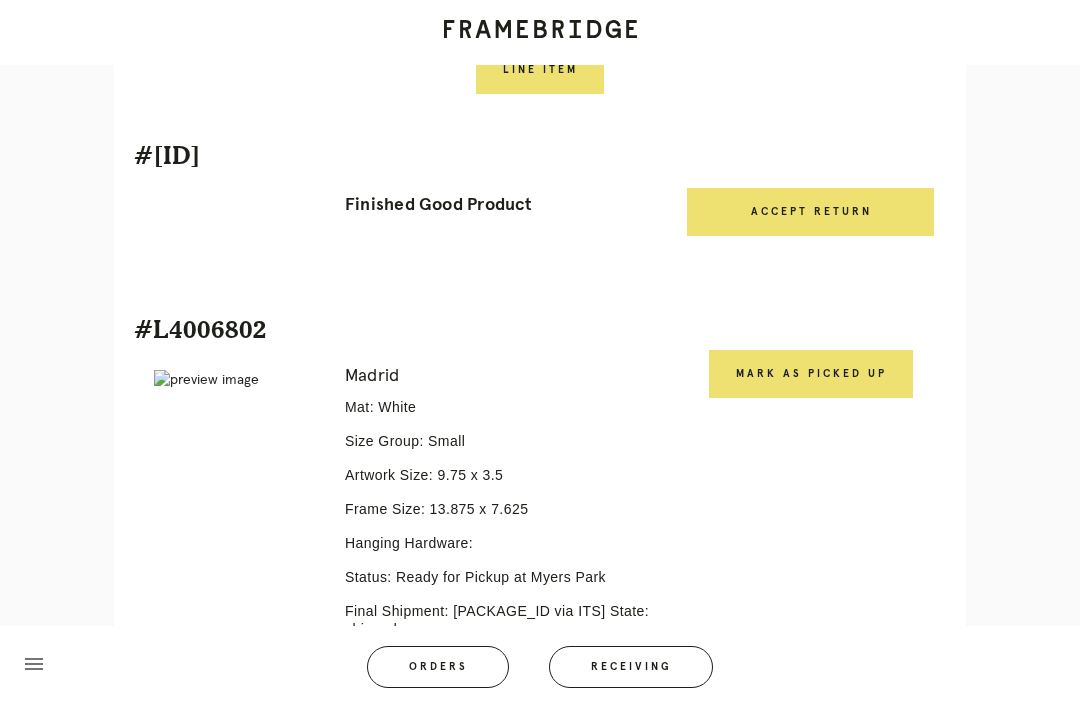 scroll, scrollTop: 962, scrollLeft: 0, axis: vertical 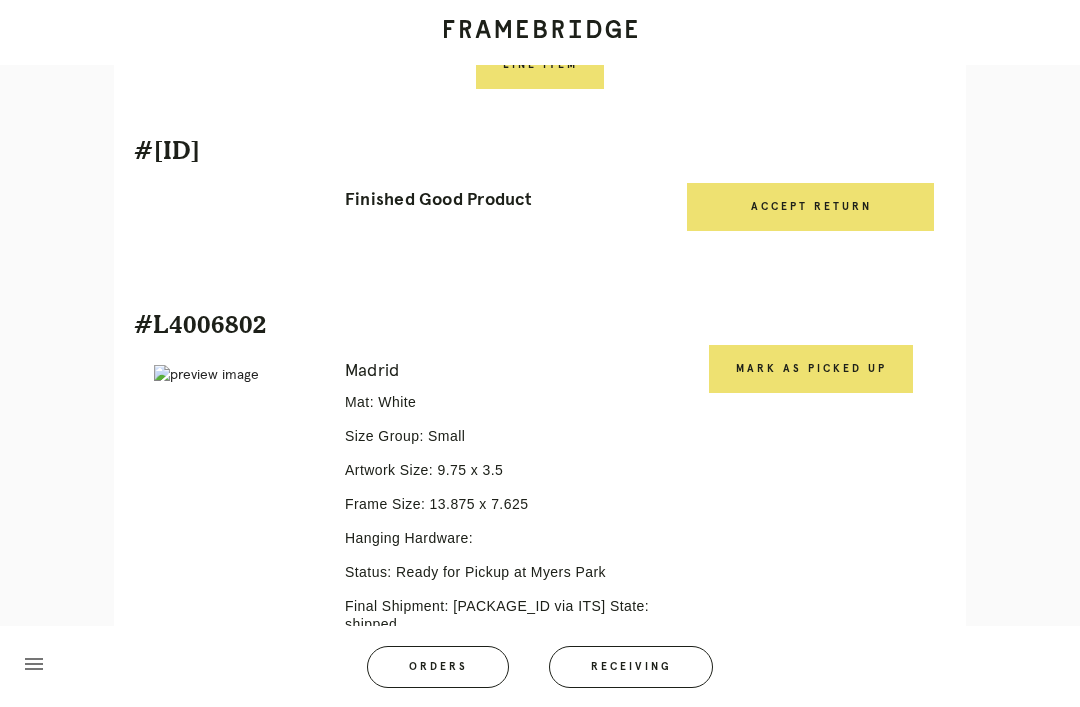 click on "Mark as Picked Up" at bounding box center [811, 369] 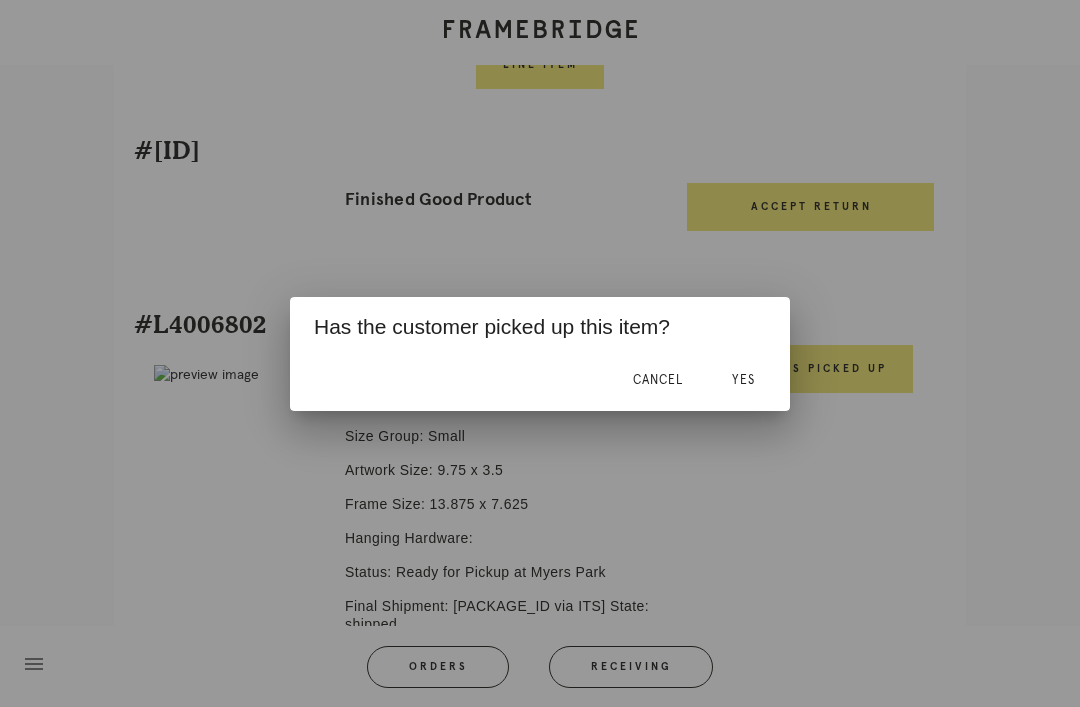click on "Yes" at bounding box center [743, 380] 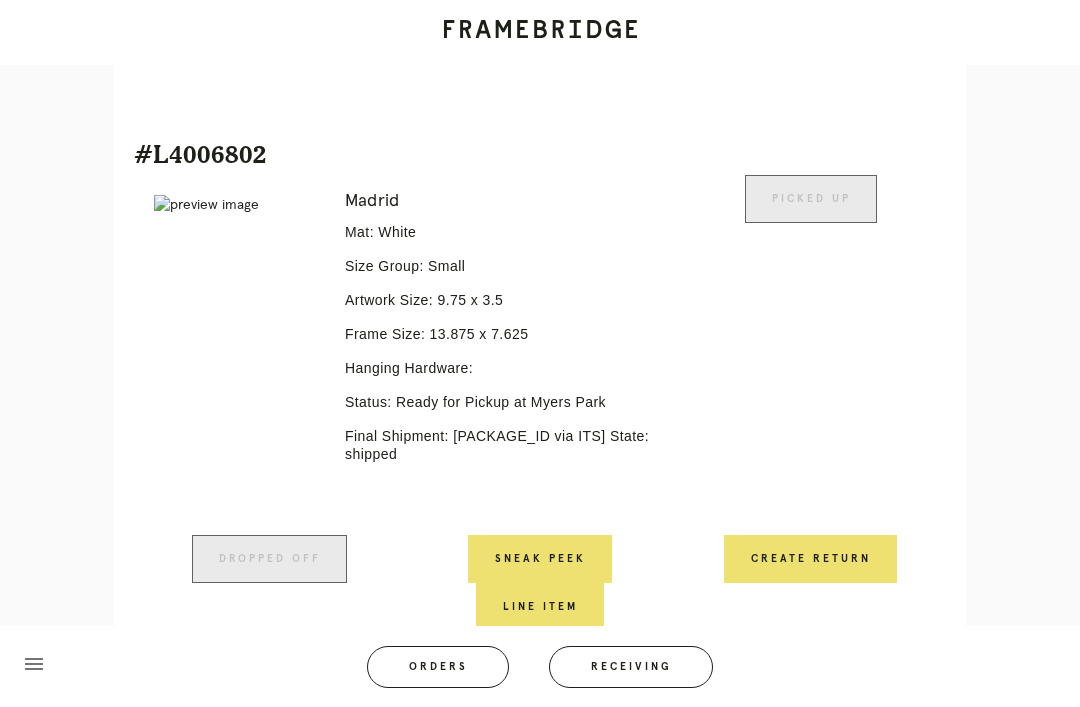 scroll, scrollTop: 1146, scrollLeft: 0, axis: vertical 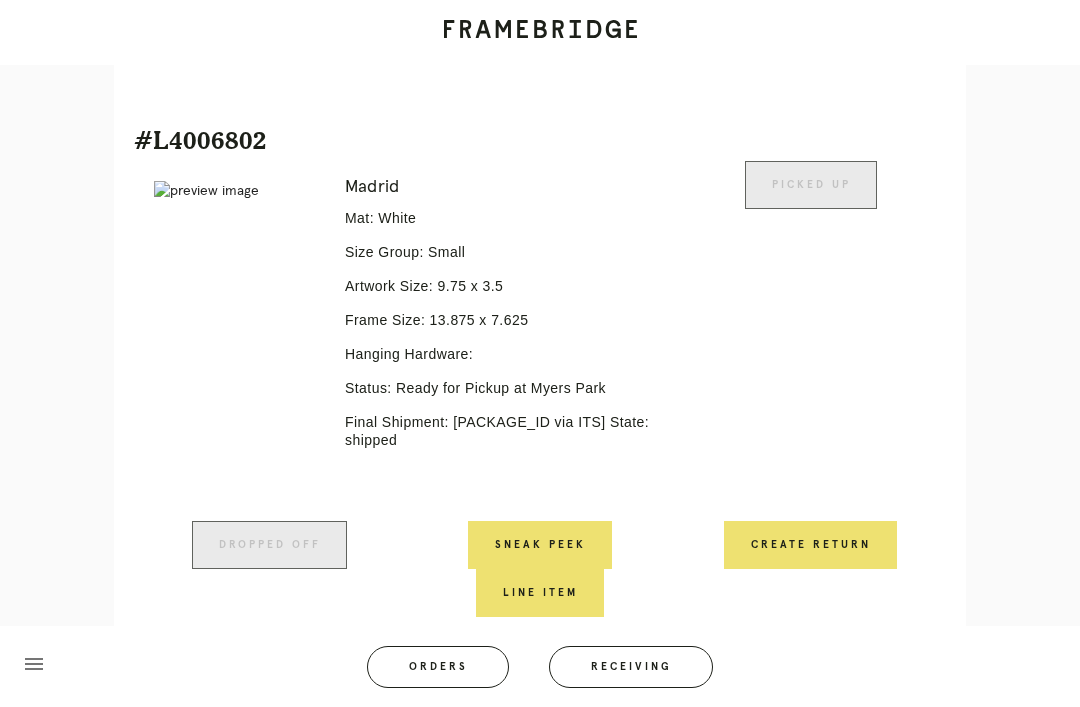 click on "Orders" at bounding box center (438, 667) 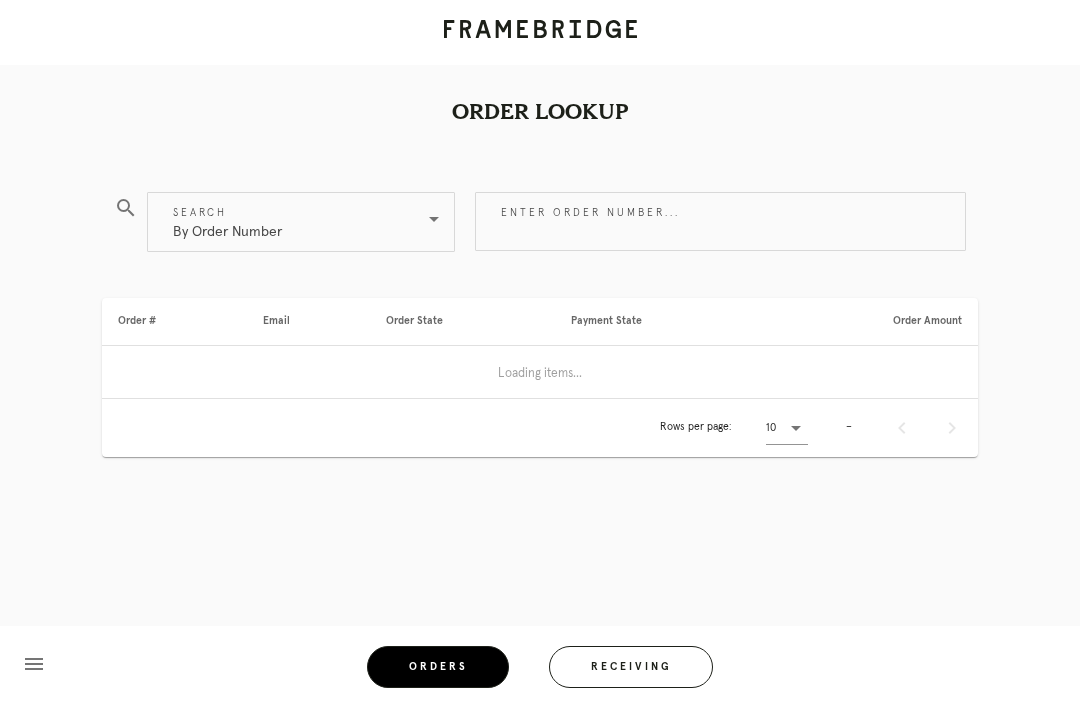 click on "Receiving" at bounding box center (631, 667) 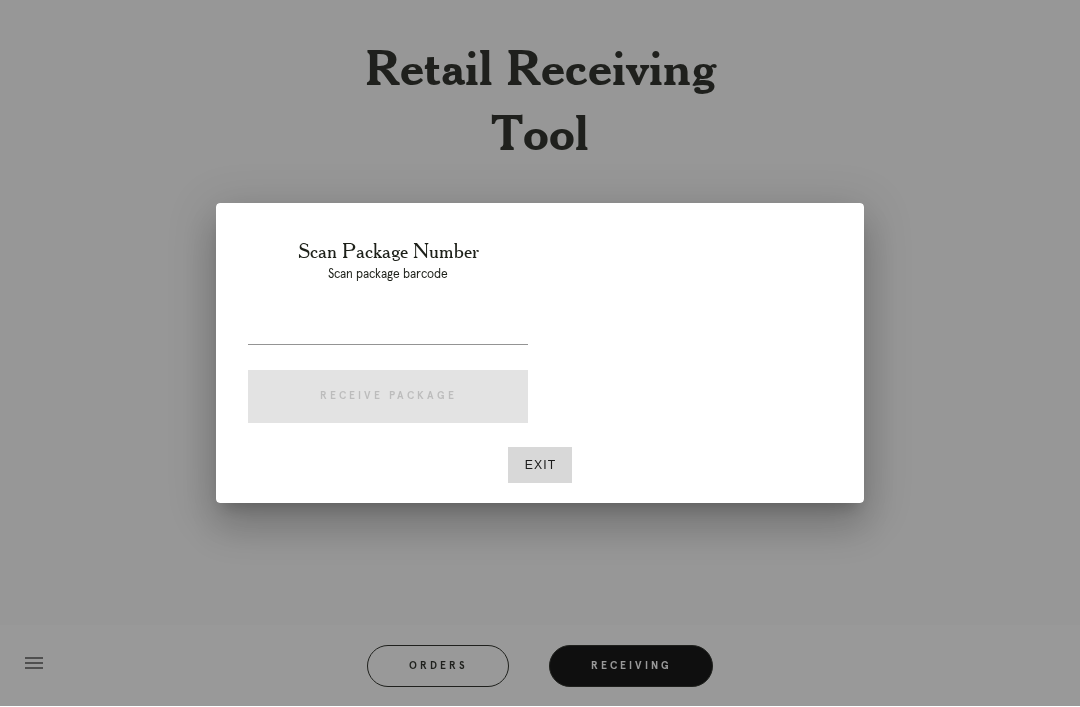 scroll, scrollTop: 64, scrollLeft: 0, axis: vertical 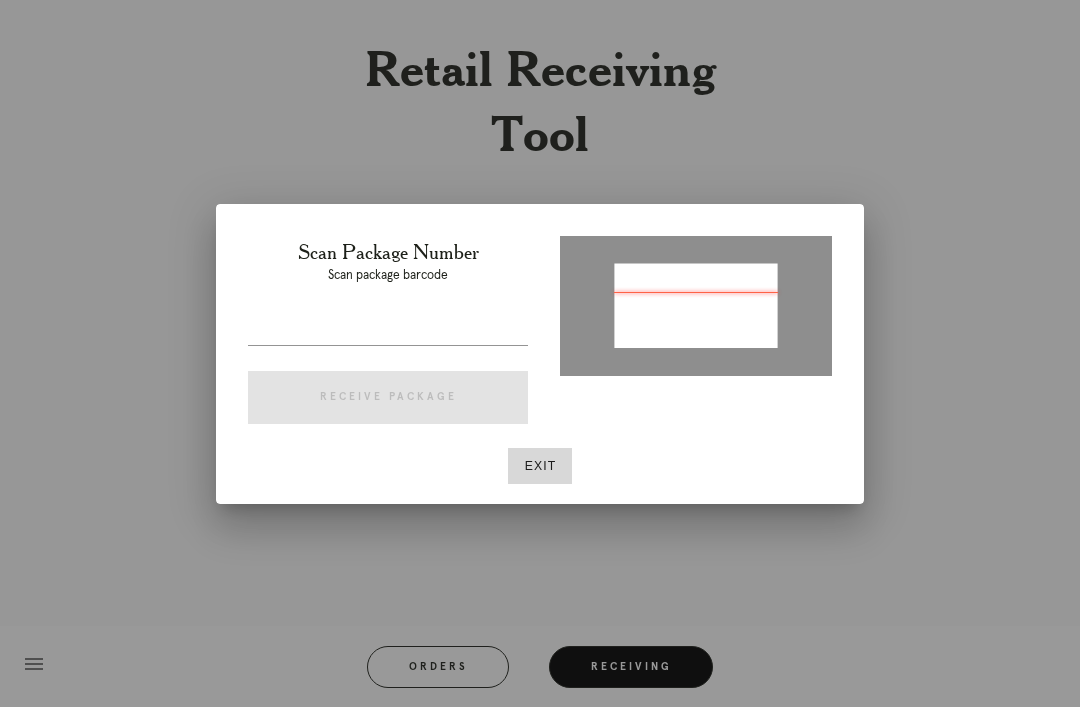type on "P418725375673783" 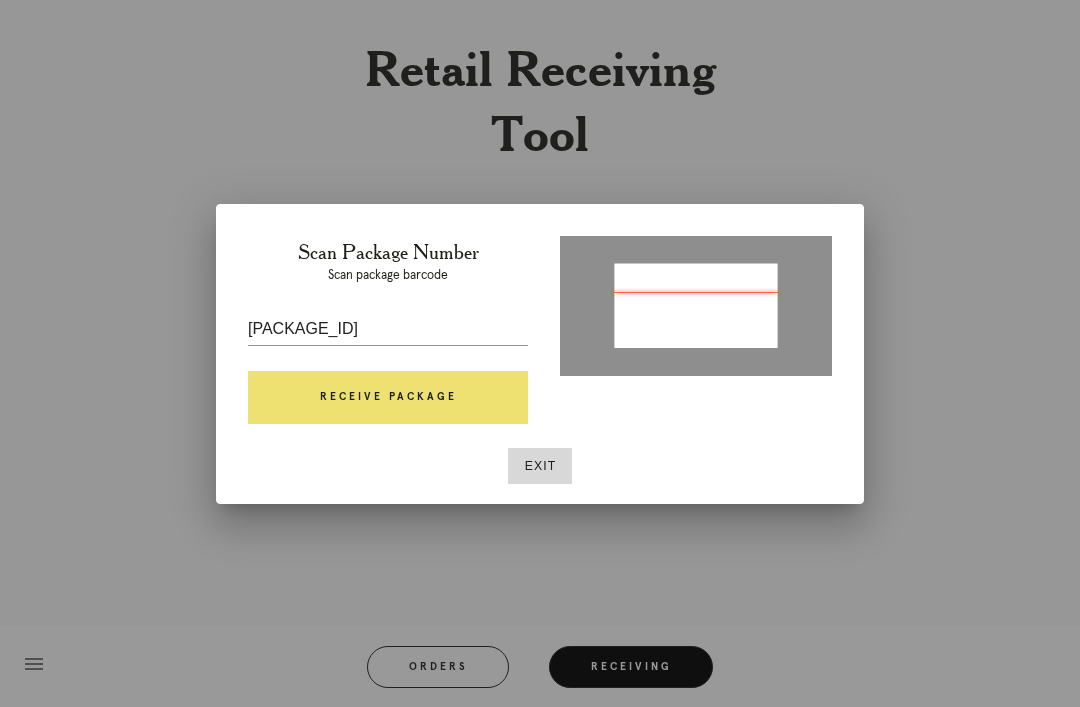 click on "Receive Package" at bounding box center [388, 398] 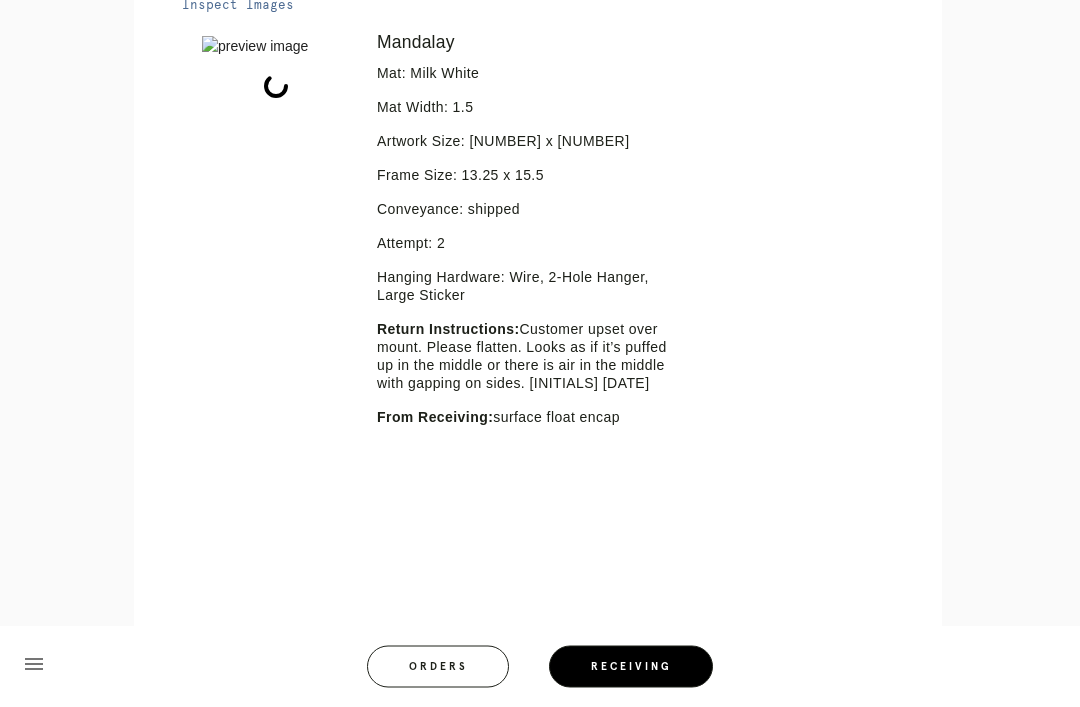 scroll, scrollTop: 538, scrollLeft: 0, axis: vertical 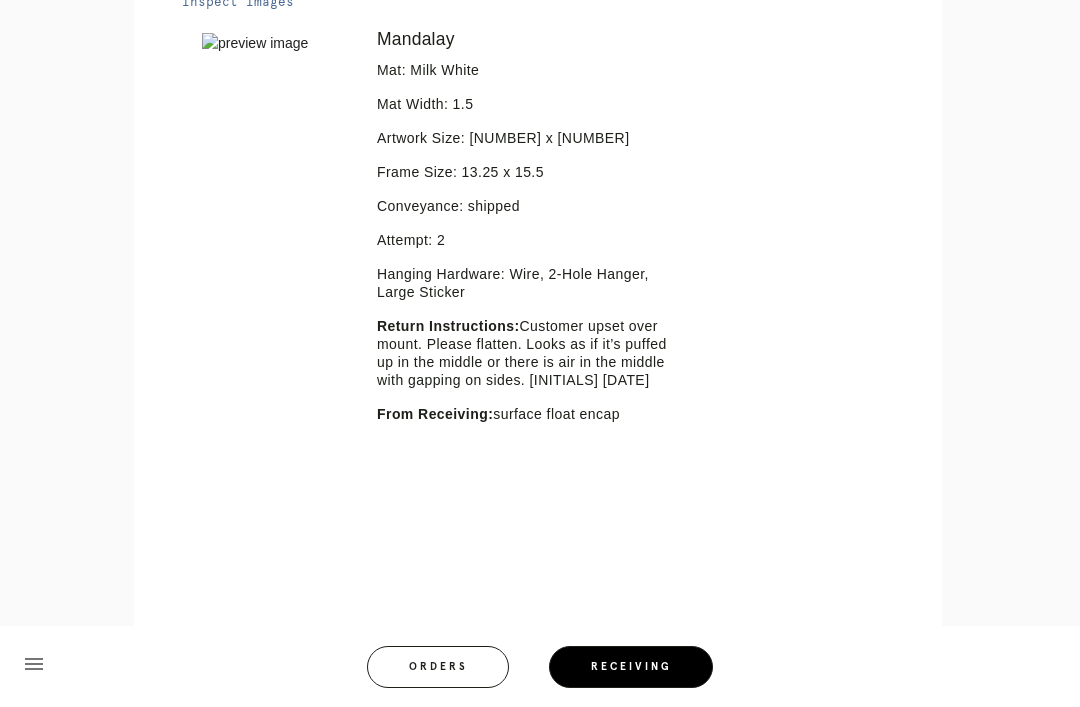 click on "Orders" at bounding box center [438, 667] 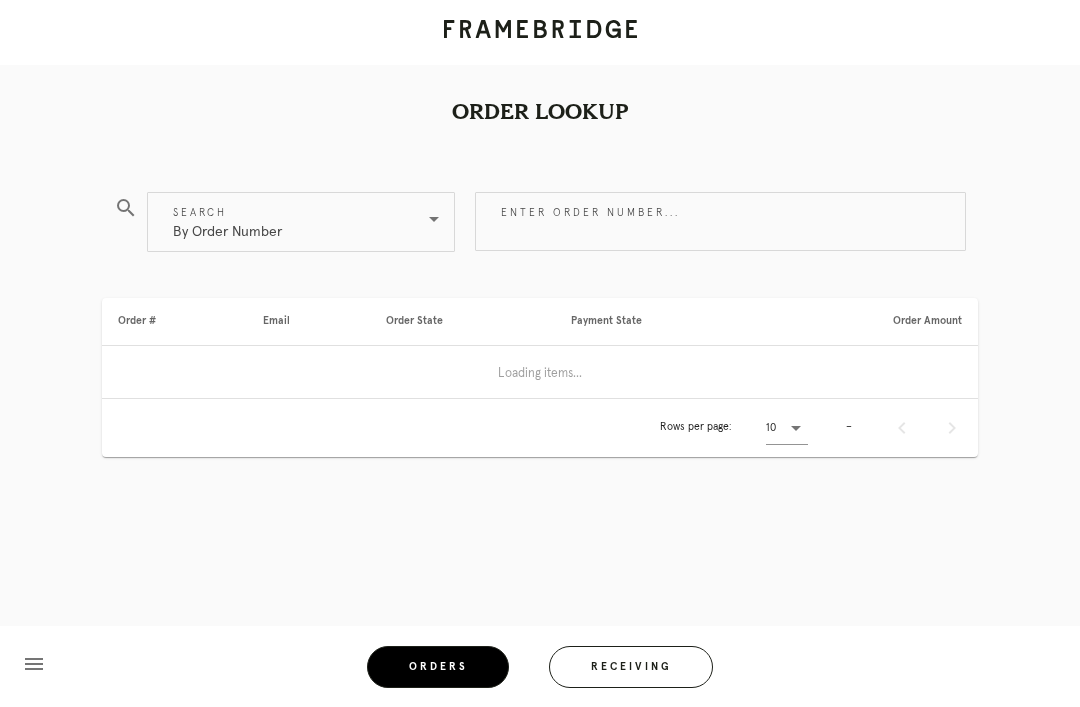 scroll, scrollTop: 64, scrollLeft: 0, axis: vertical 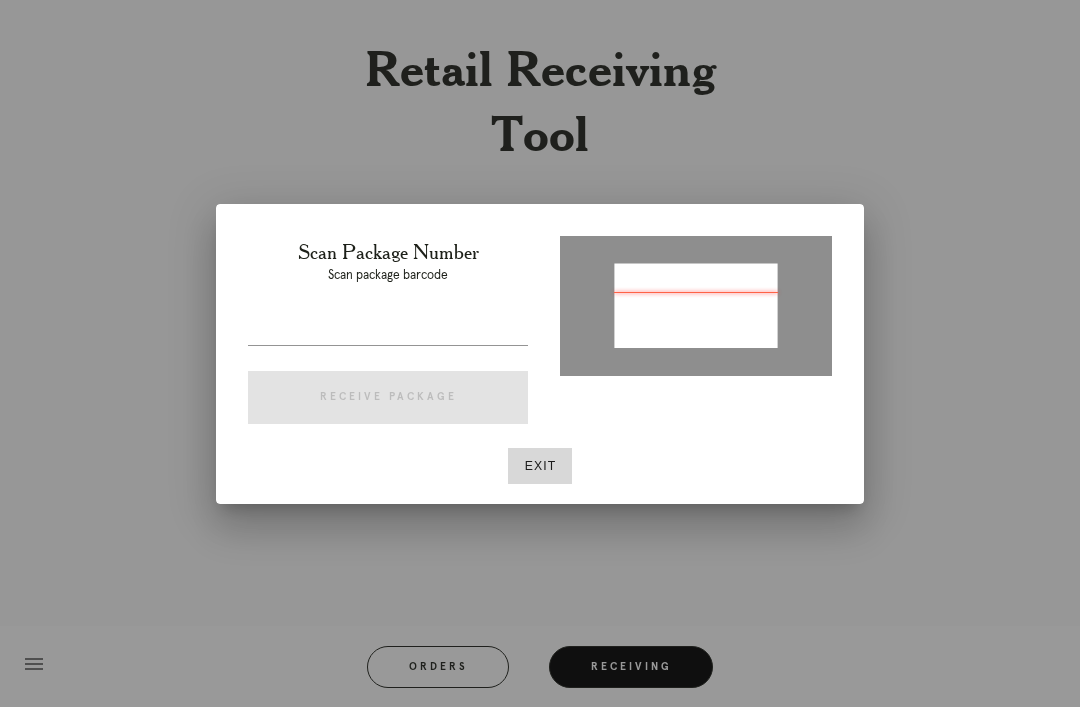 type on "P682589932552773" 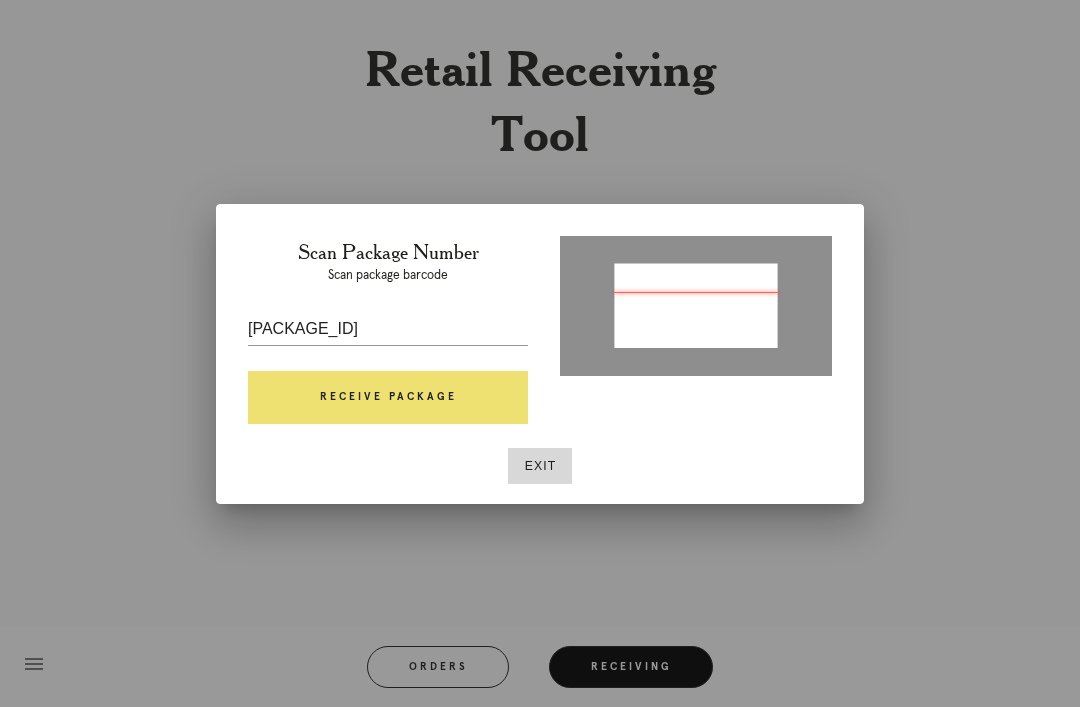 click on "Receive Package" at bounding box center (388, 398) 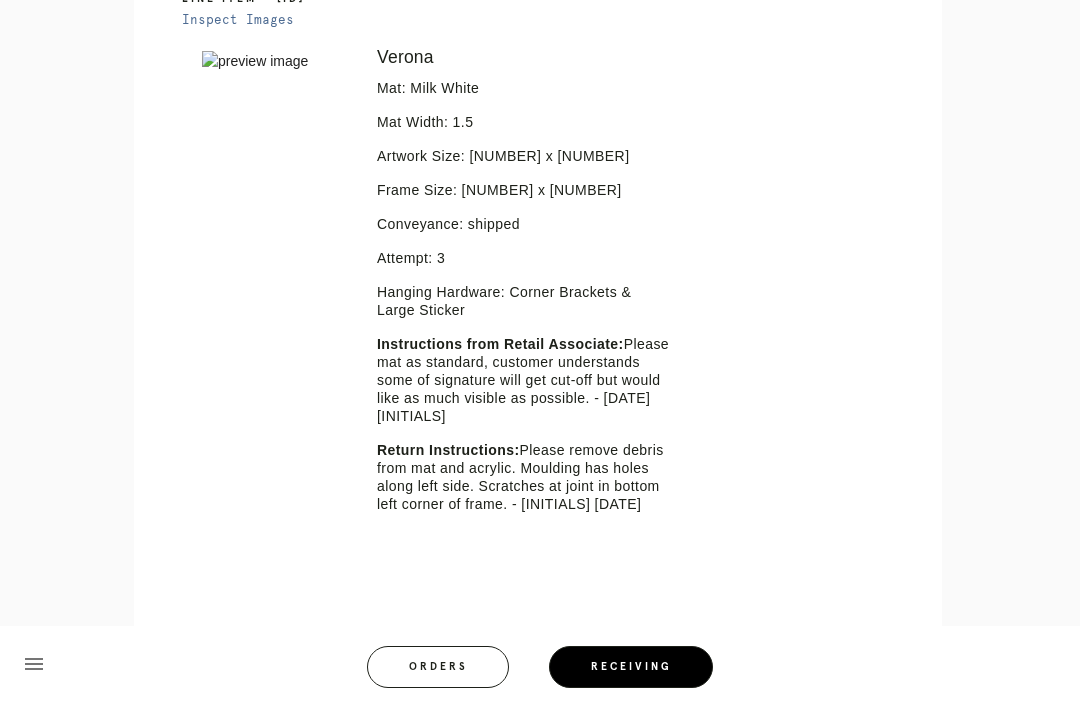 scroll, scrollTop: 522, scrollLeft: 0, axis: vertical 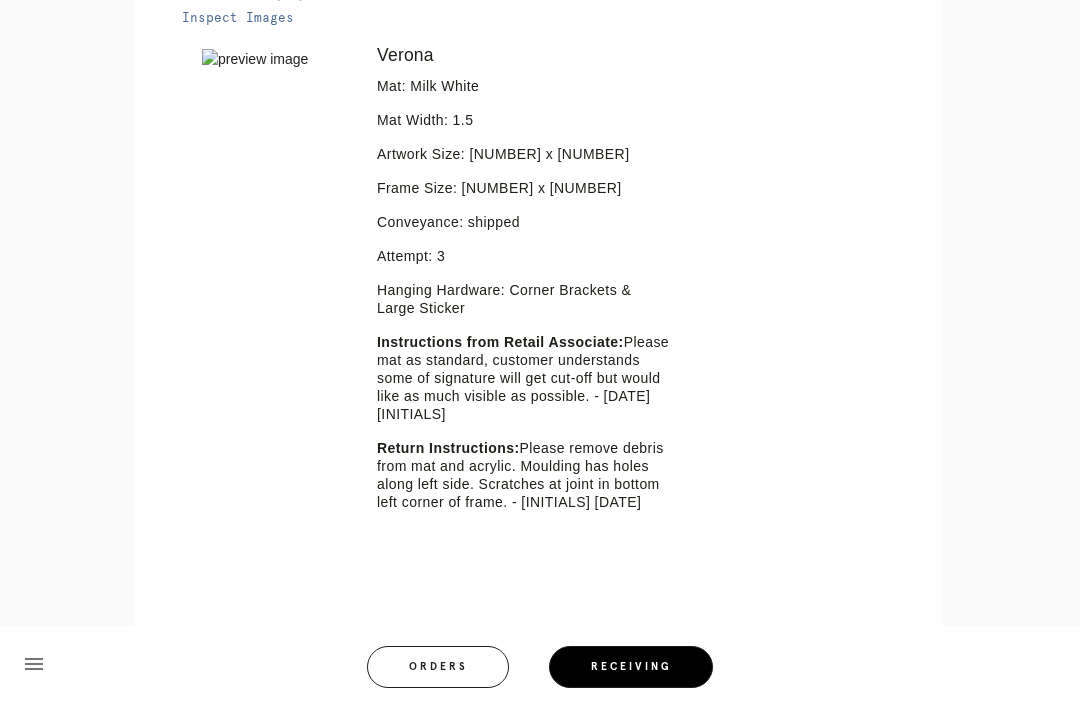 click on "Orders" at bounding box center (438, 667) 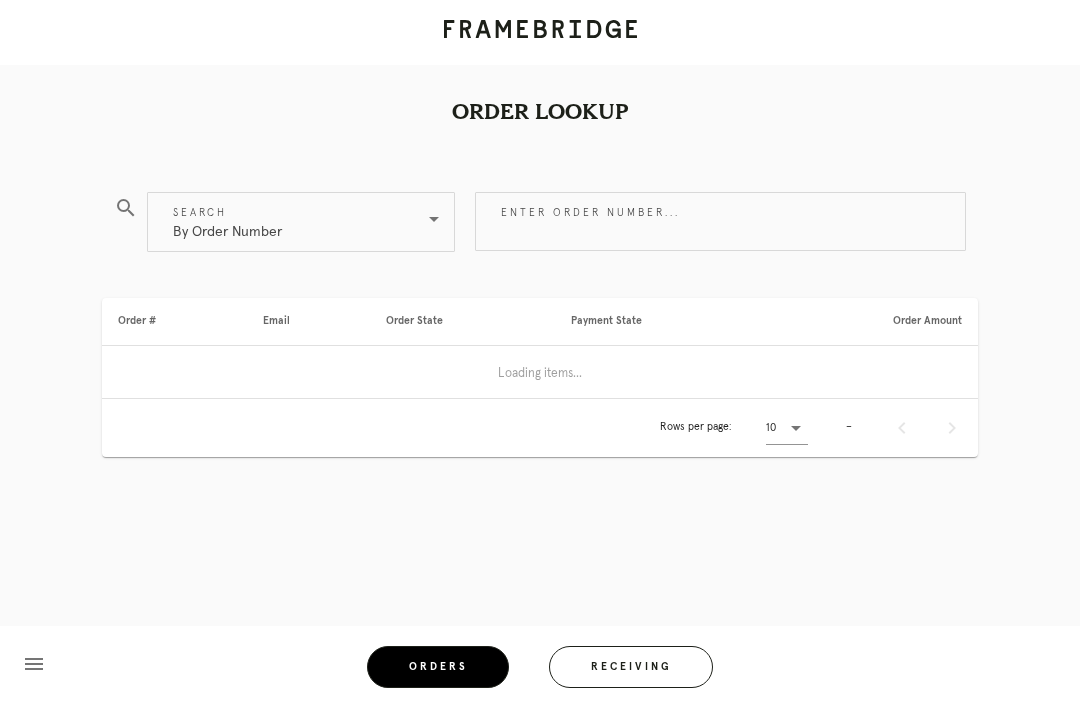 scroll, scrollTop: 0, scrollLeft: 0, axis: both 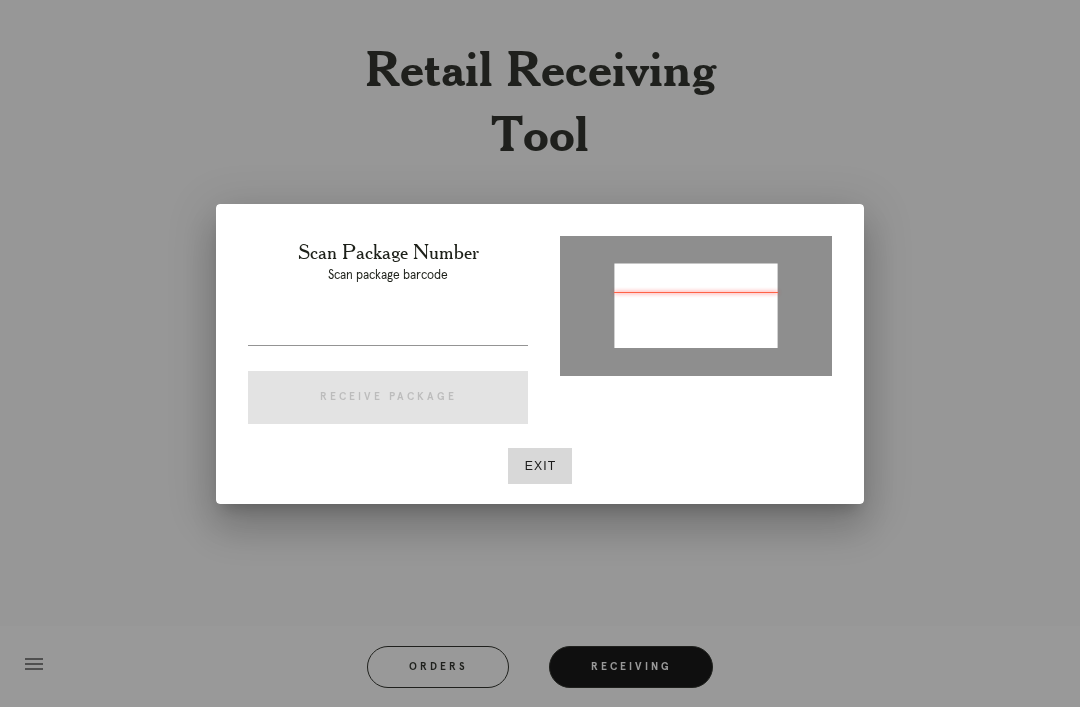 type on "P670590172586646" 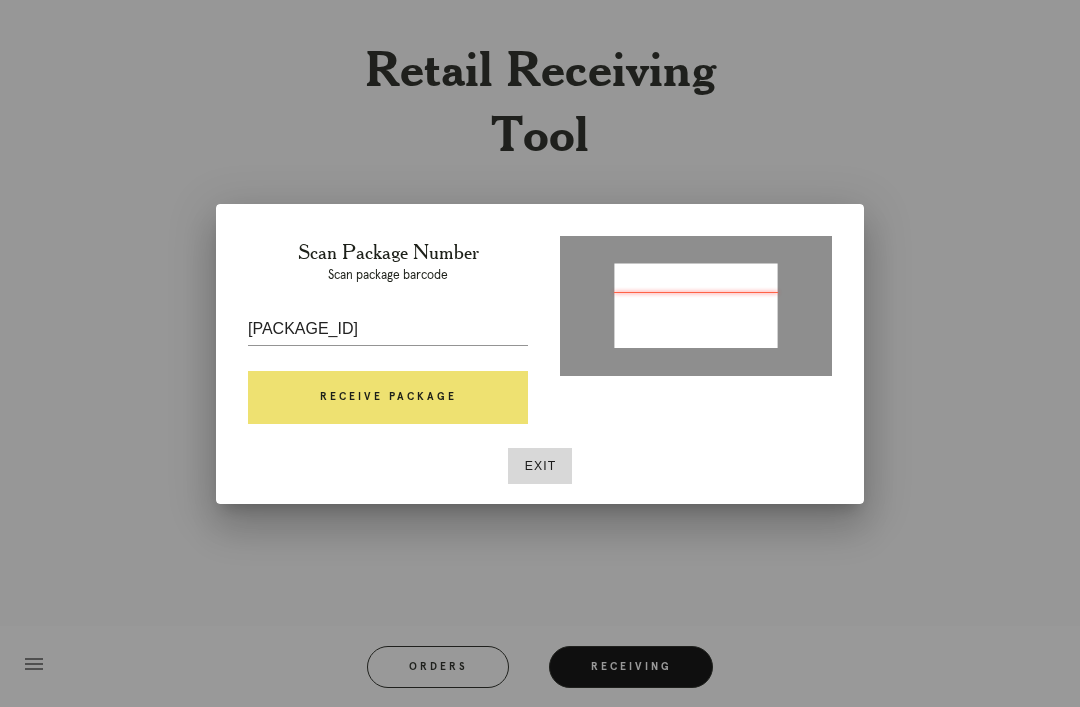 click on "Receive Package" at bounding box center [388, 398] 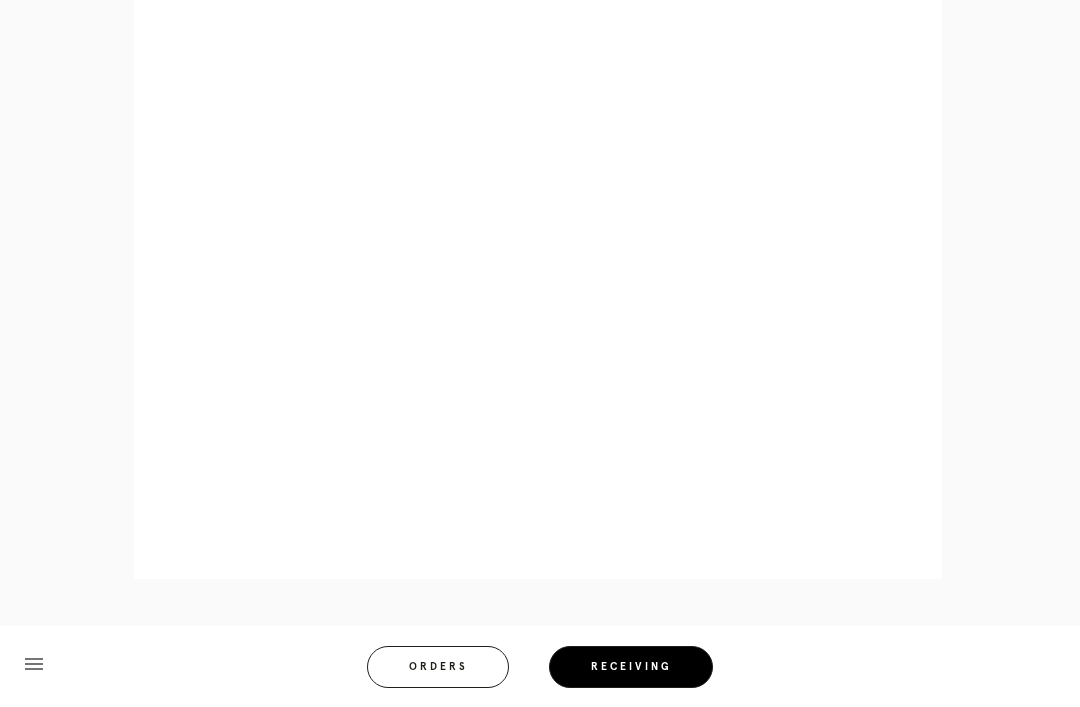 scroll, scrollTop: 1086, scrollLeft: 0, axis: vertical 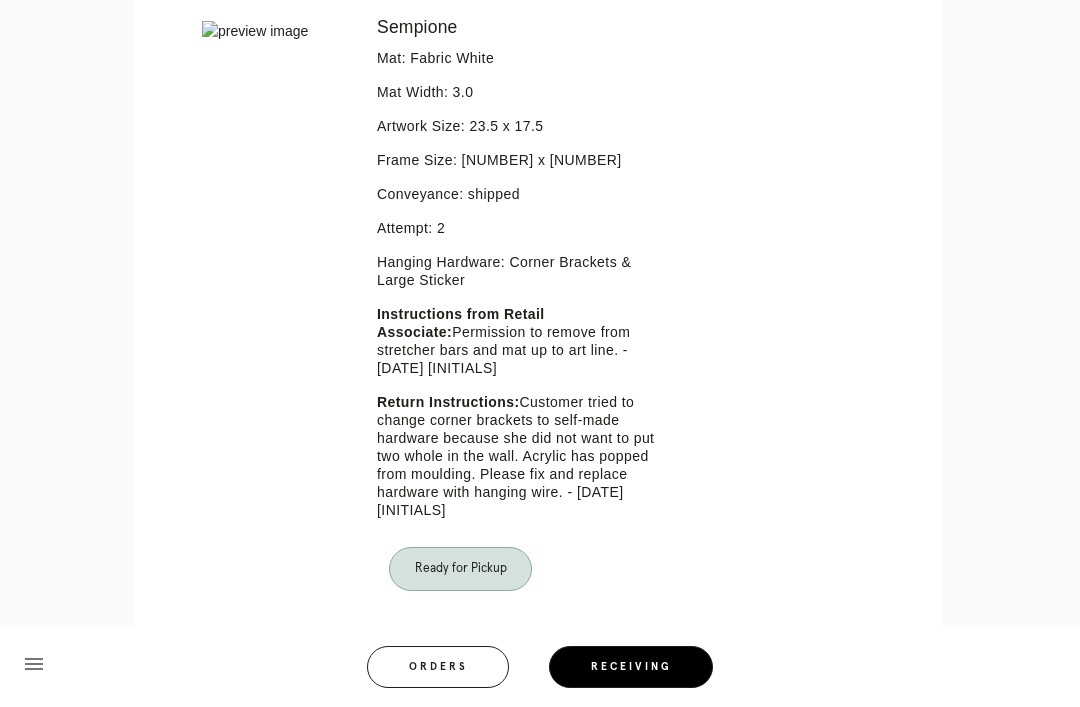 click on "Orders" at bounding box center (438, 667) 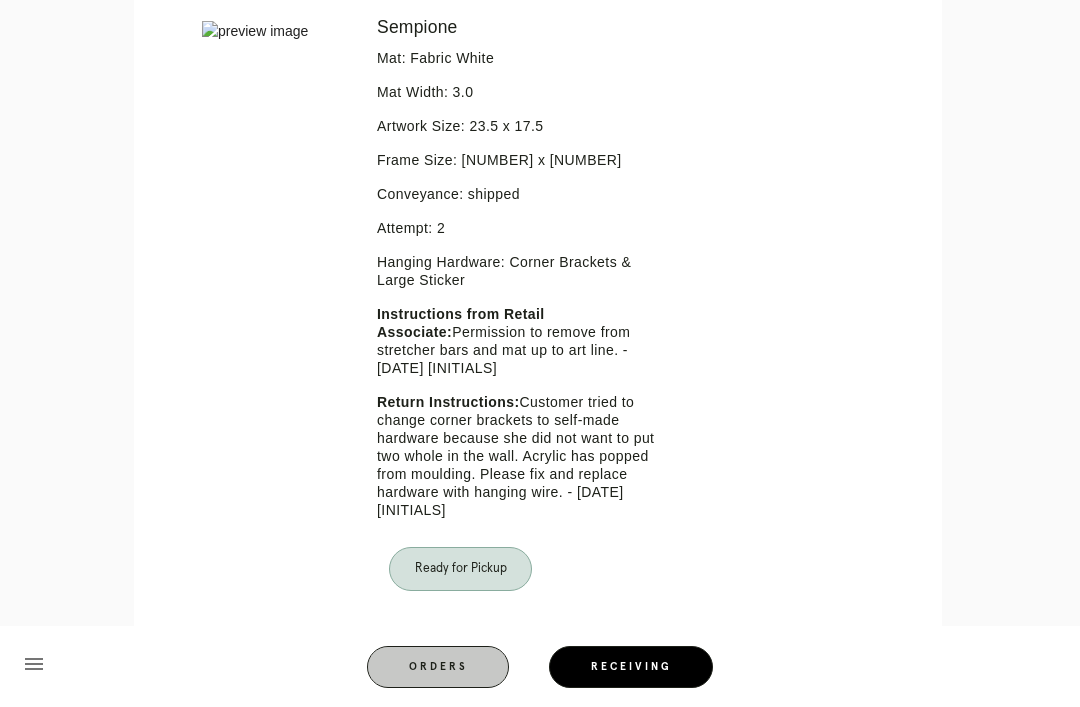 click on "Receiving" at bounding box center [631, 667] 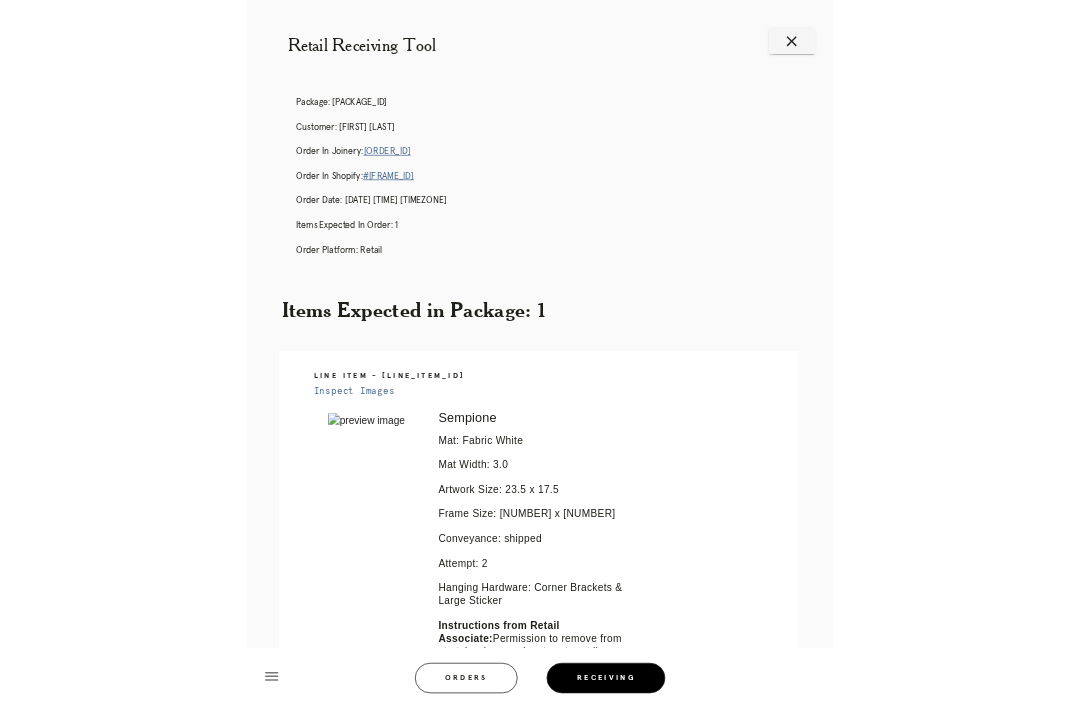 scroll, scrollTop: 550, scrollLeft: 0, axis: vertical 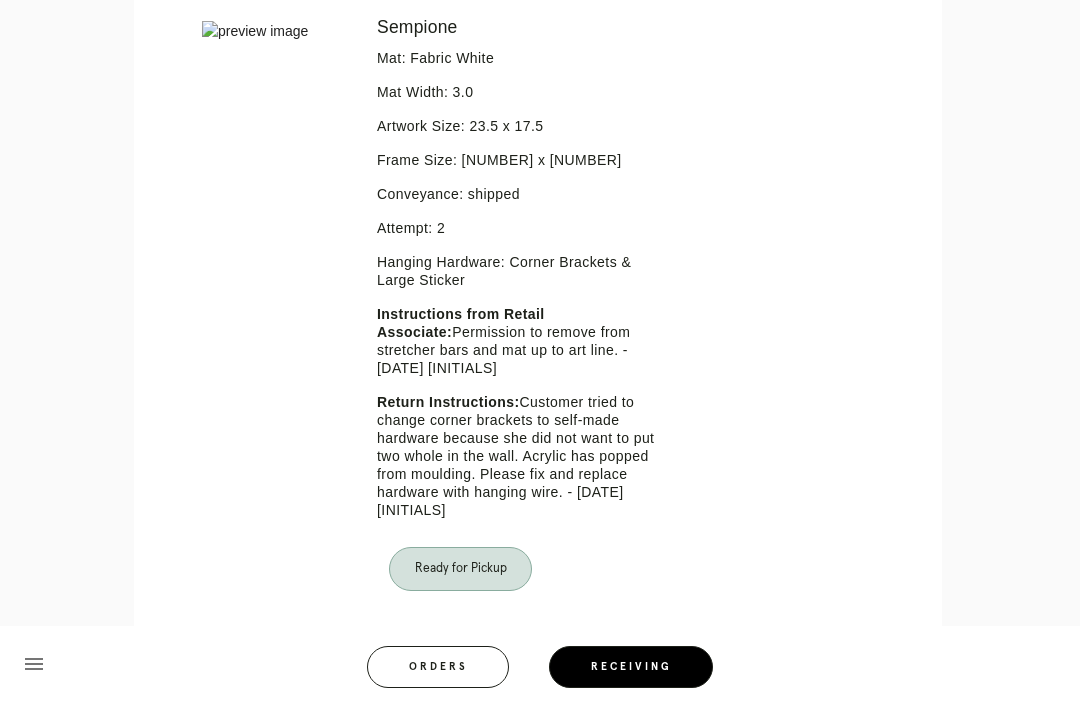 click on "Orders" at bounding box center (438, 667) 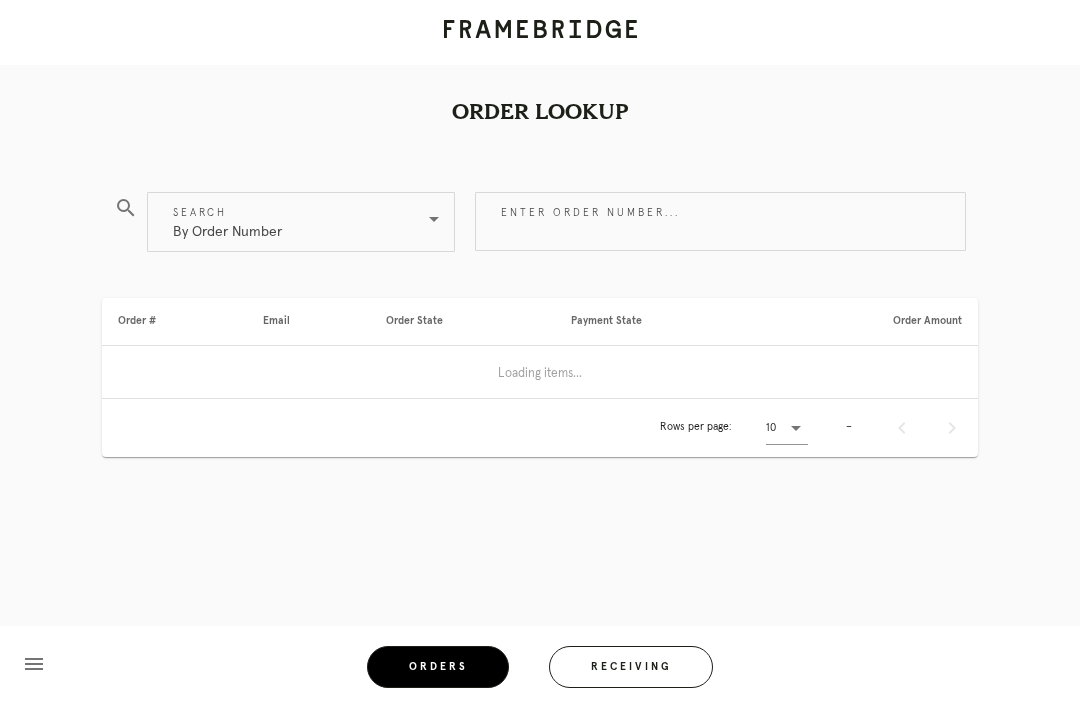 click on "Receiving" at bounding box center [631, 667] 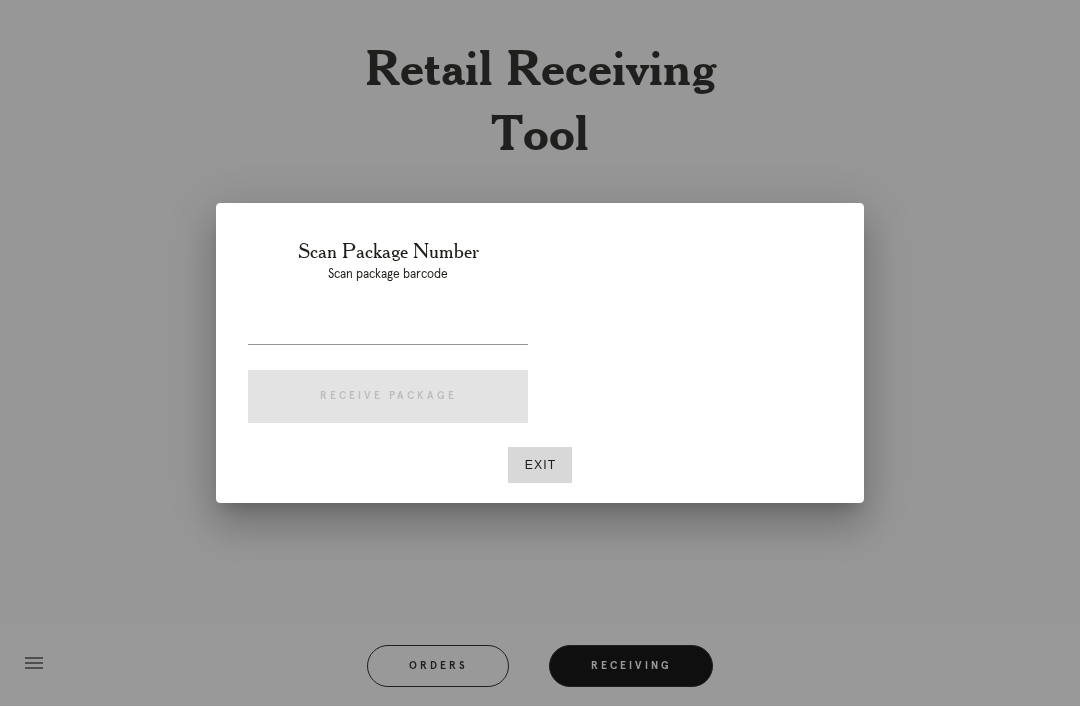 scroll, scrollTop: 64, scrollLeft: 0, axis: vertical 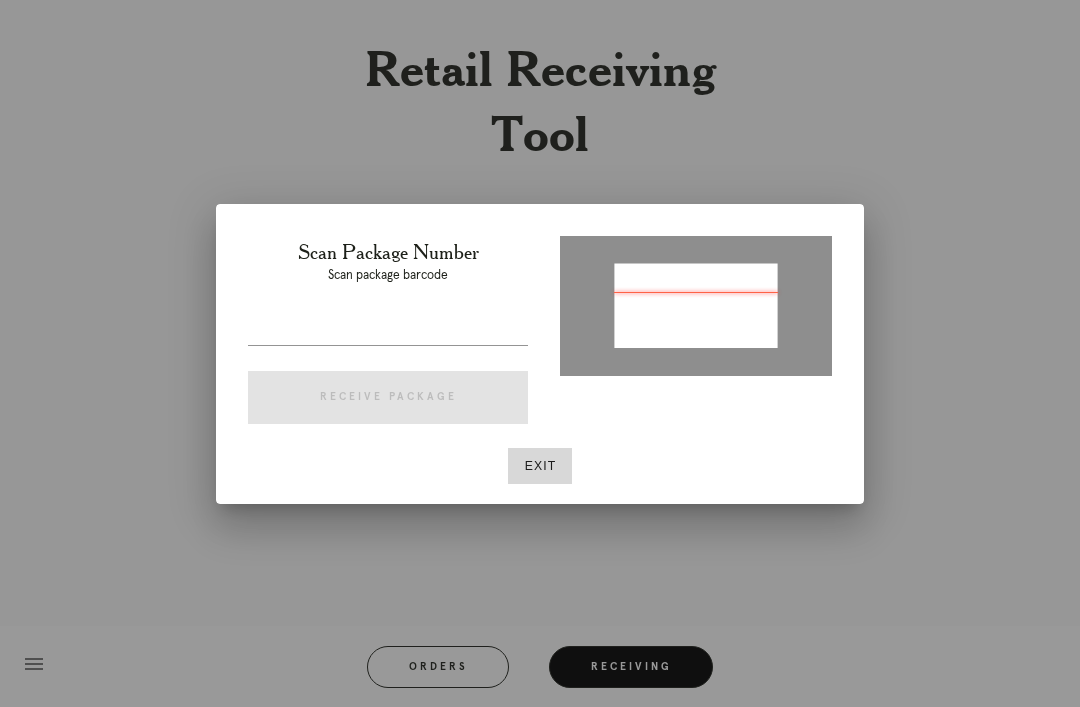 click at bounding box center [696, 304] 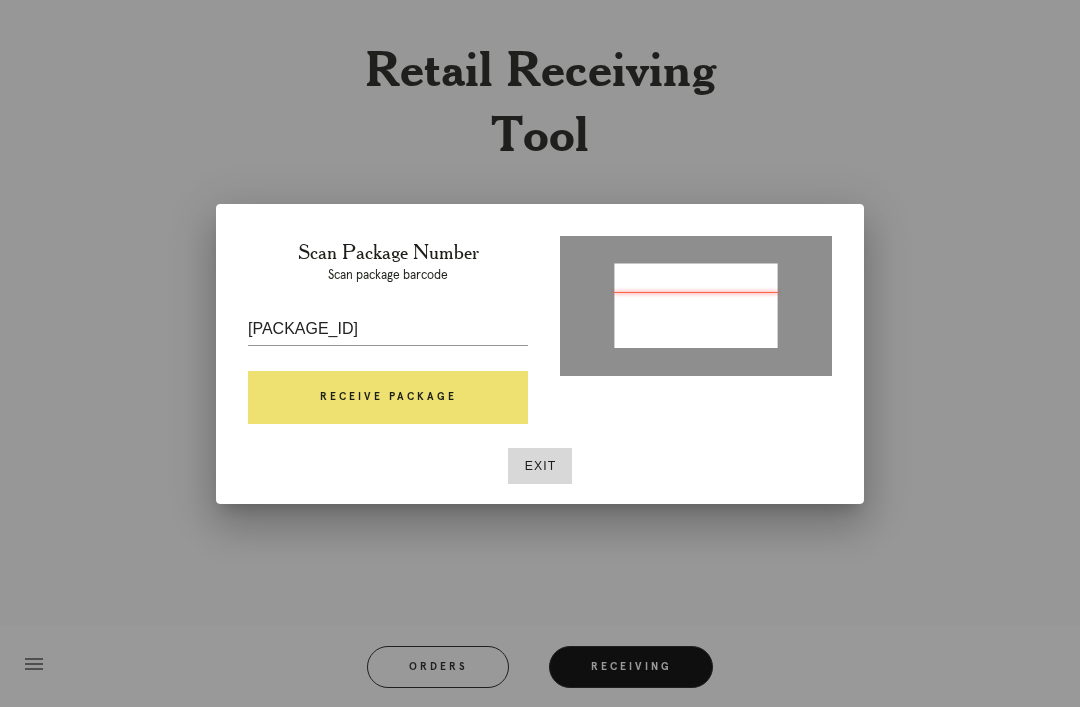 click on "Receive Package" at bounding box center (388, 398) 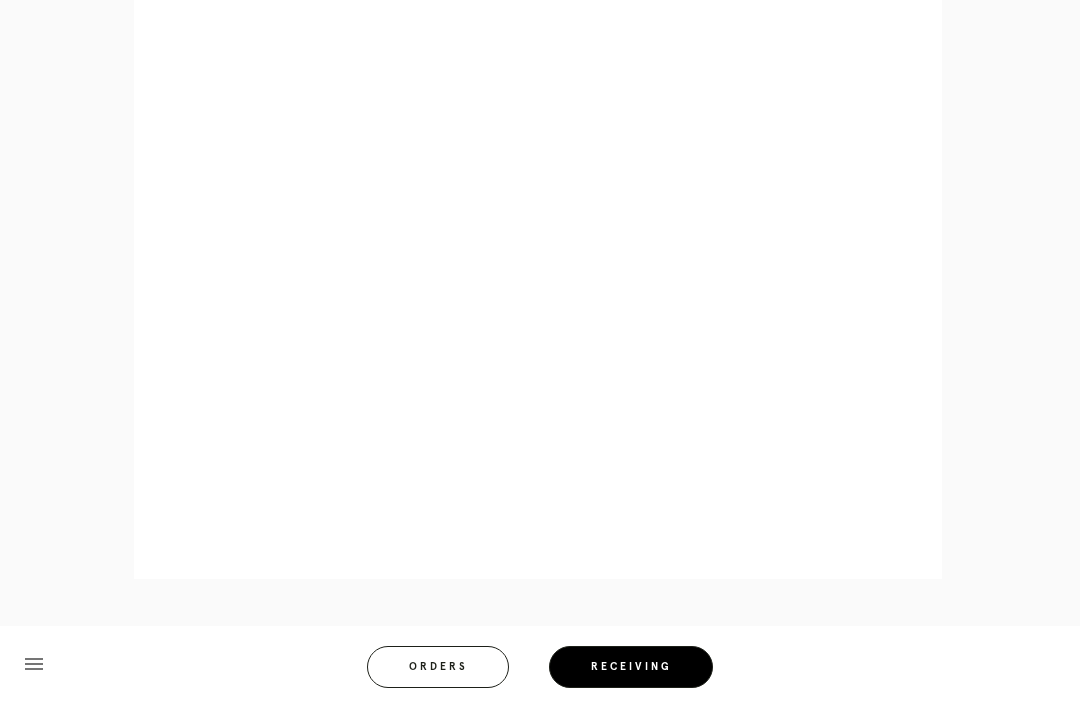 scroll, scrollTop: 1158, scrollLeft: 0, axis: vertical 